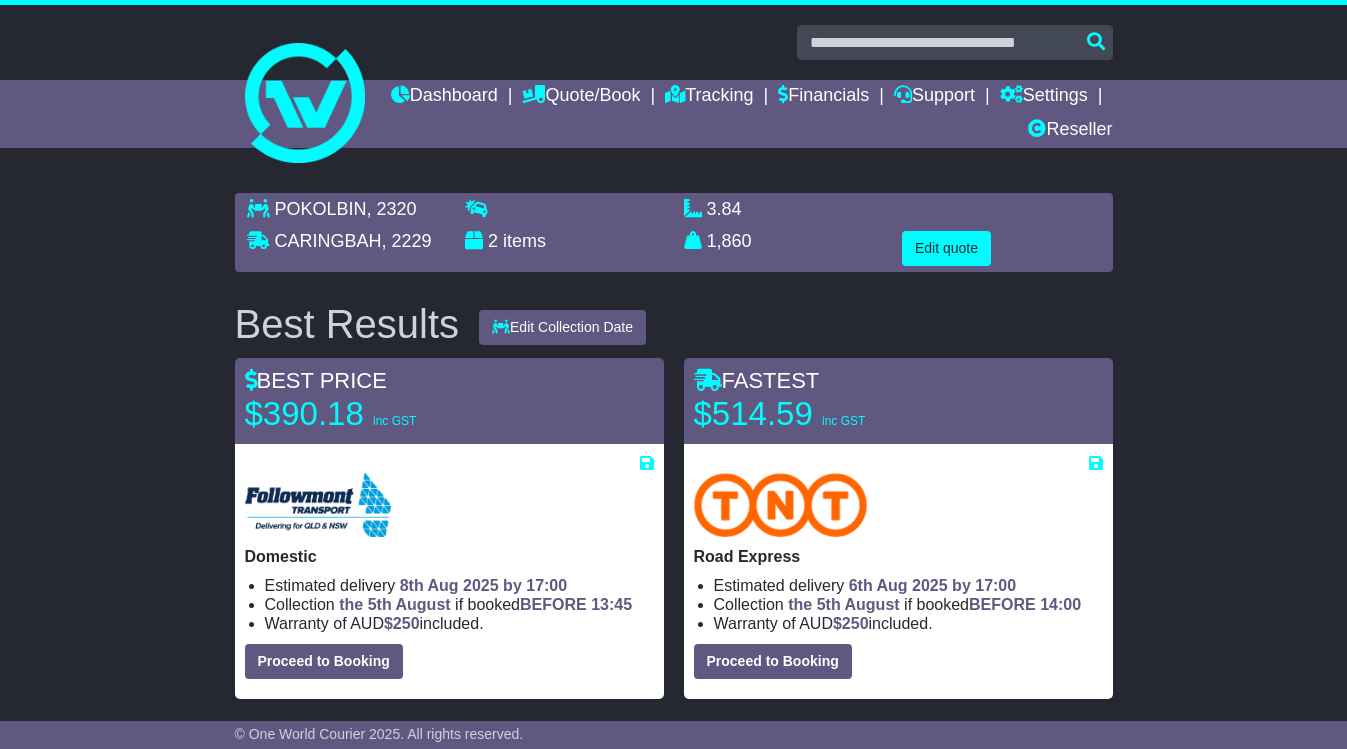 scroll, scrollTop: 100, scrollLeft: 0, axis: vertical 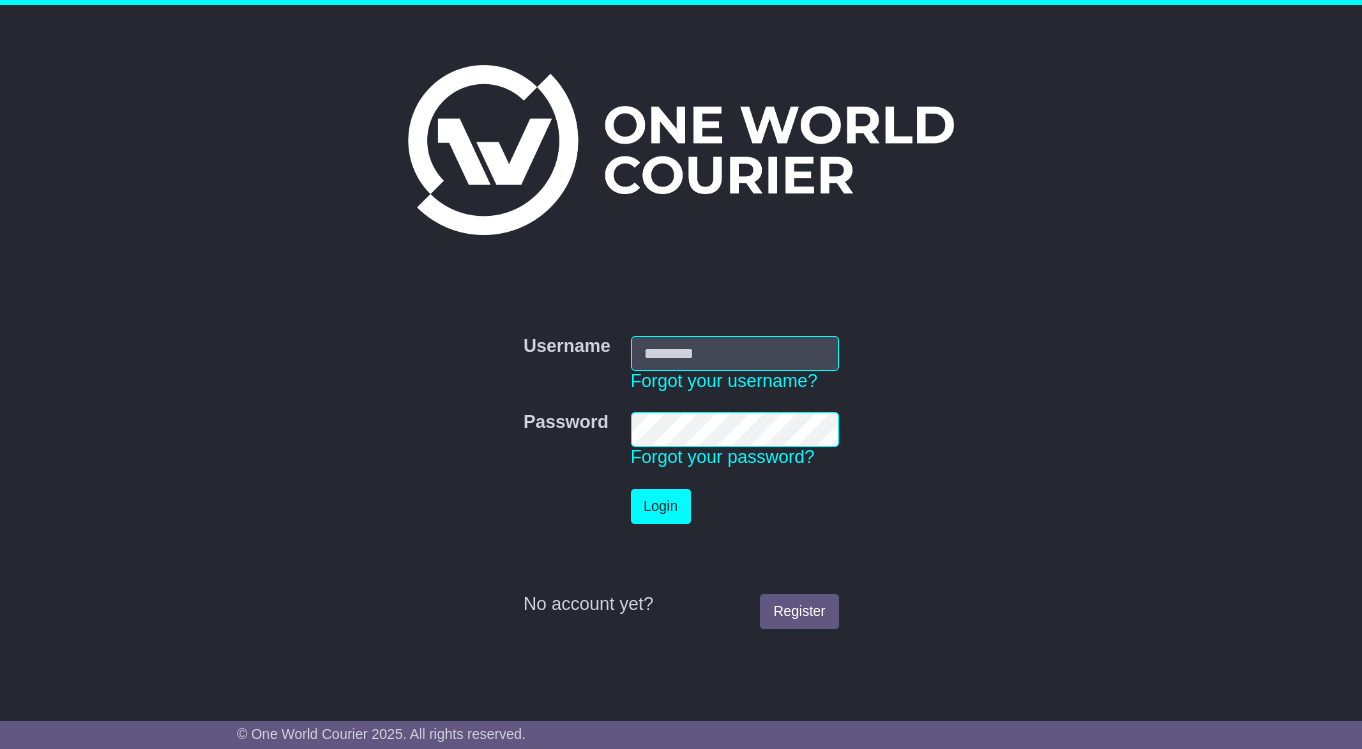 type on "**********" 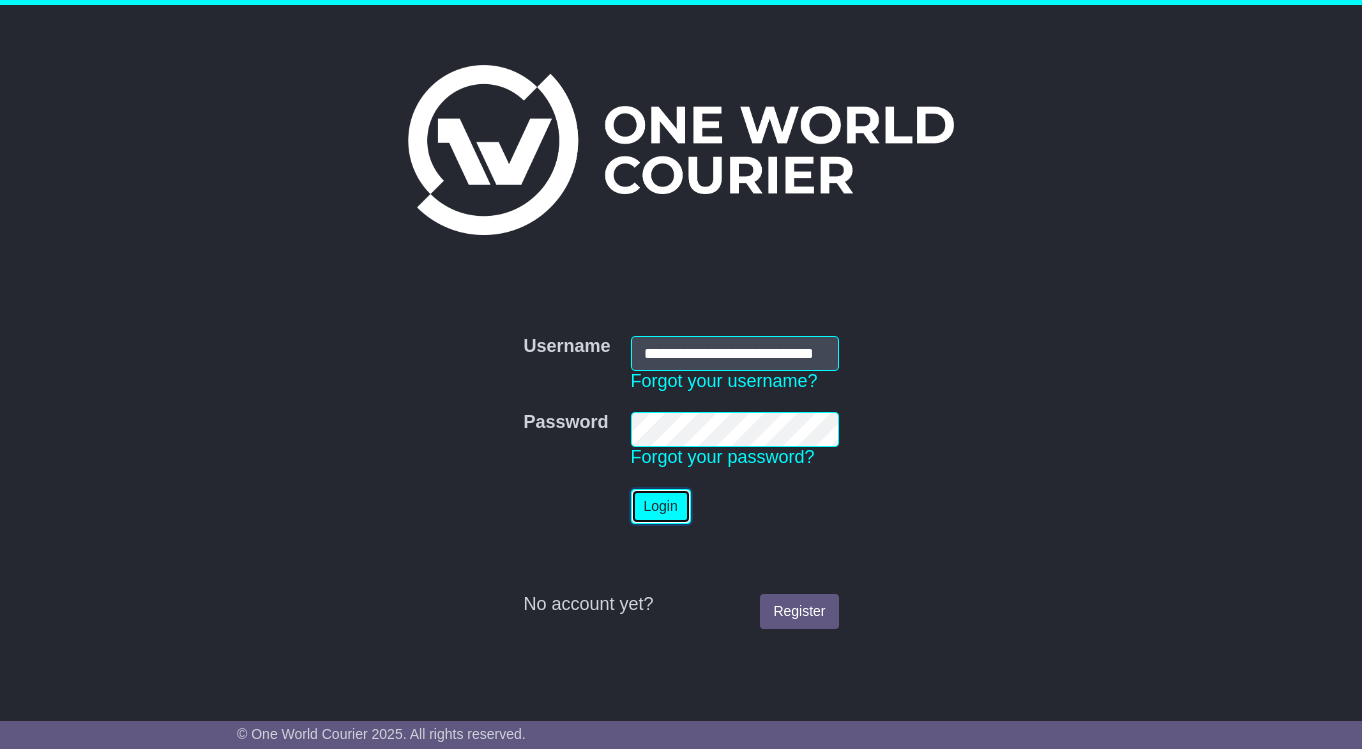 click on "Login" at bounding box center [661, 506] 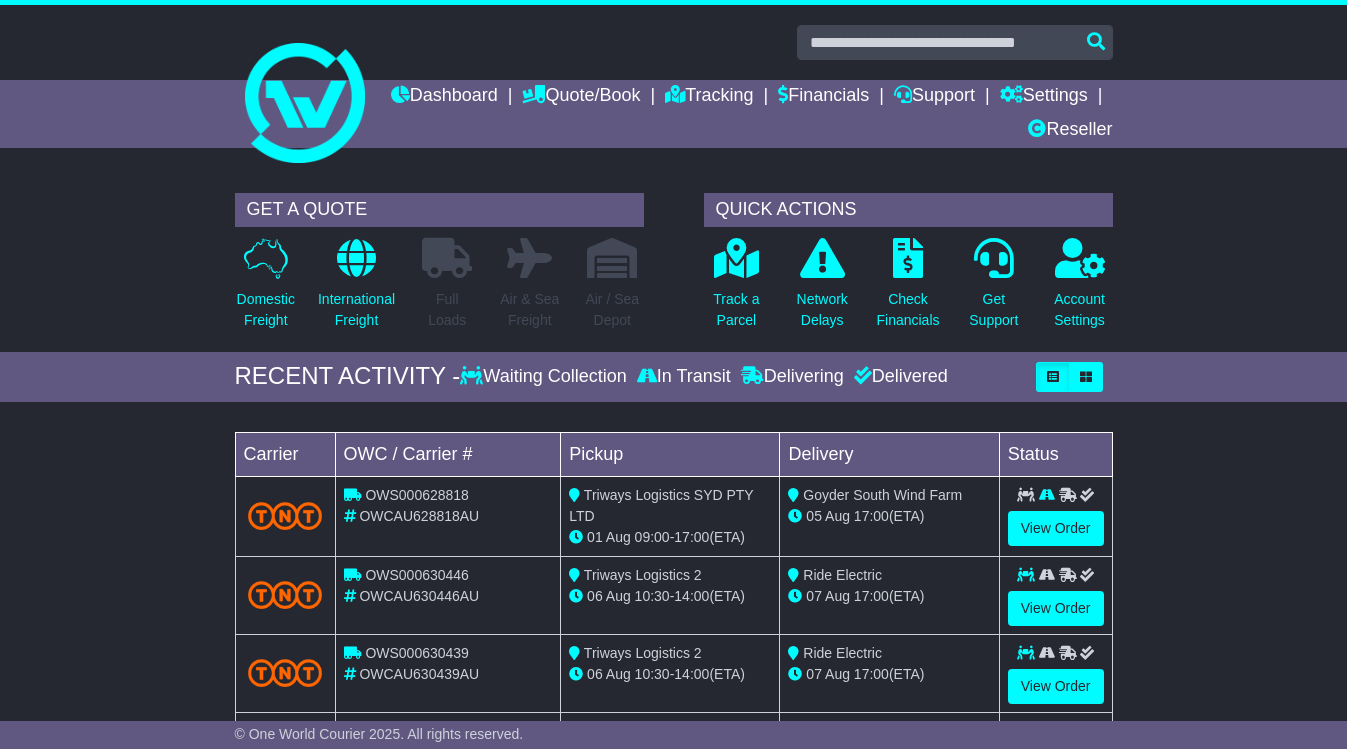 scroll, scrollTop: 0, scrollLeft: 0, axis: both 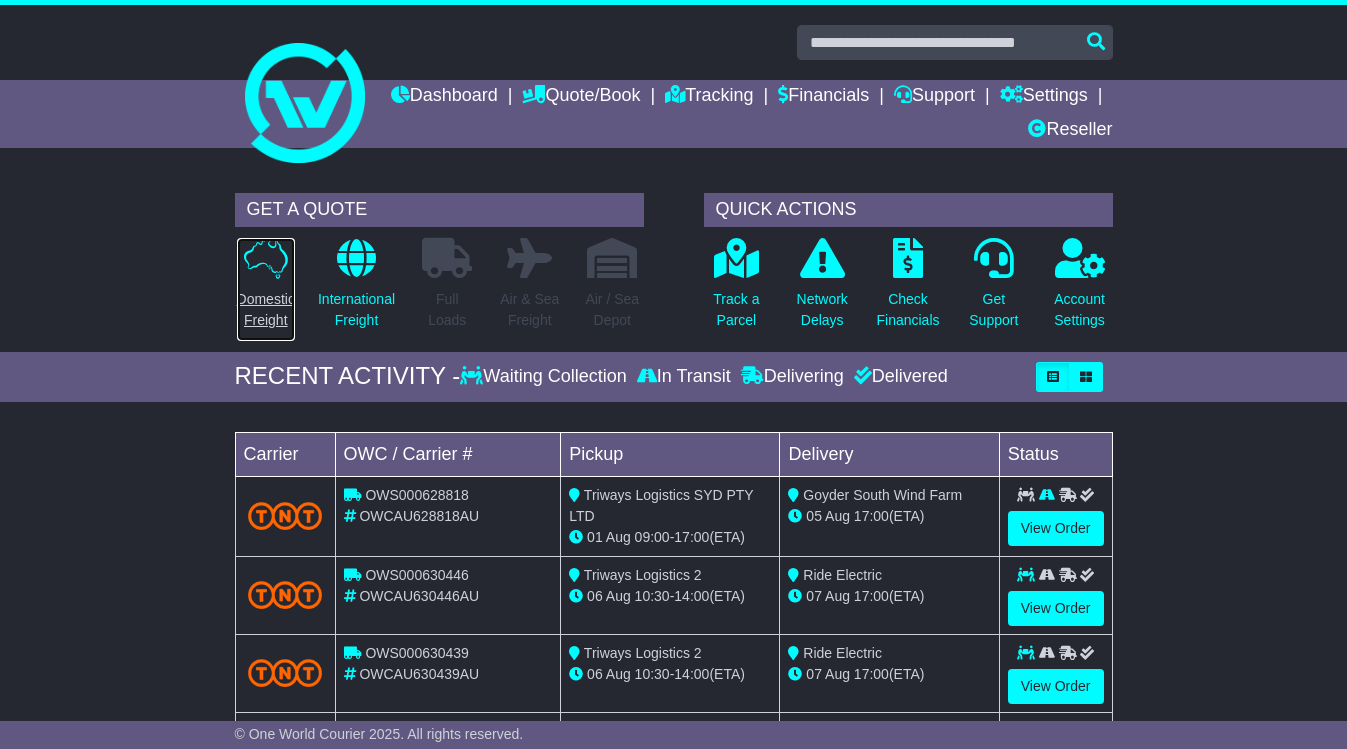 click on "Domestic Freight" at bounding box center (266, 310) 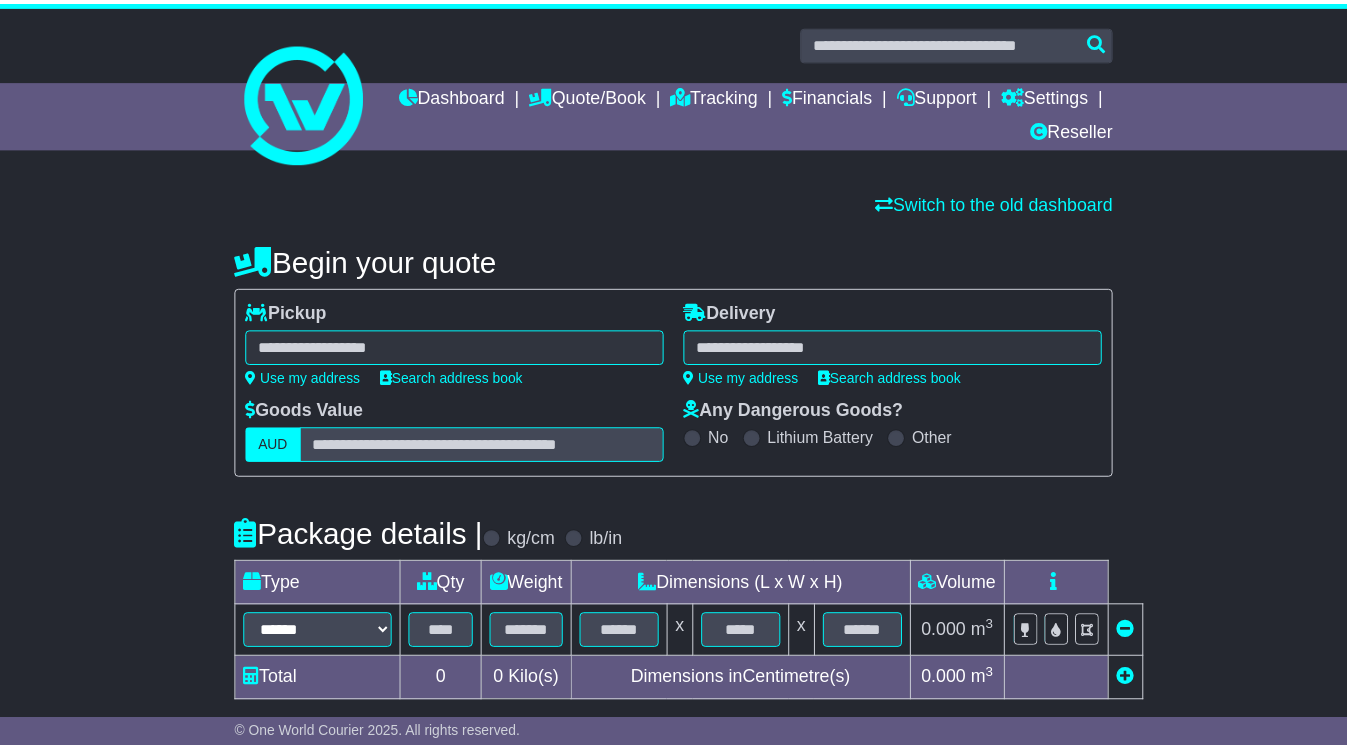 scroll, scrollTop: 0, scrollLeft: 0, axis: both 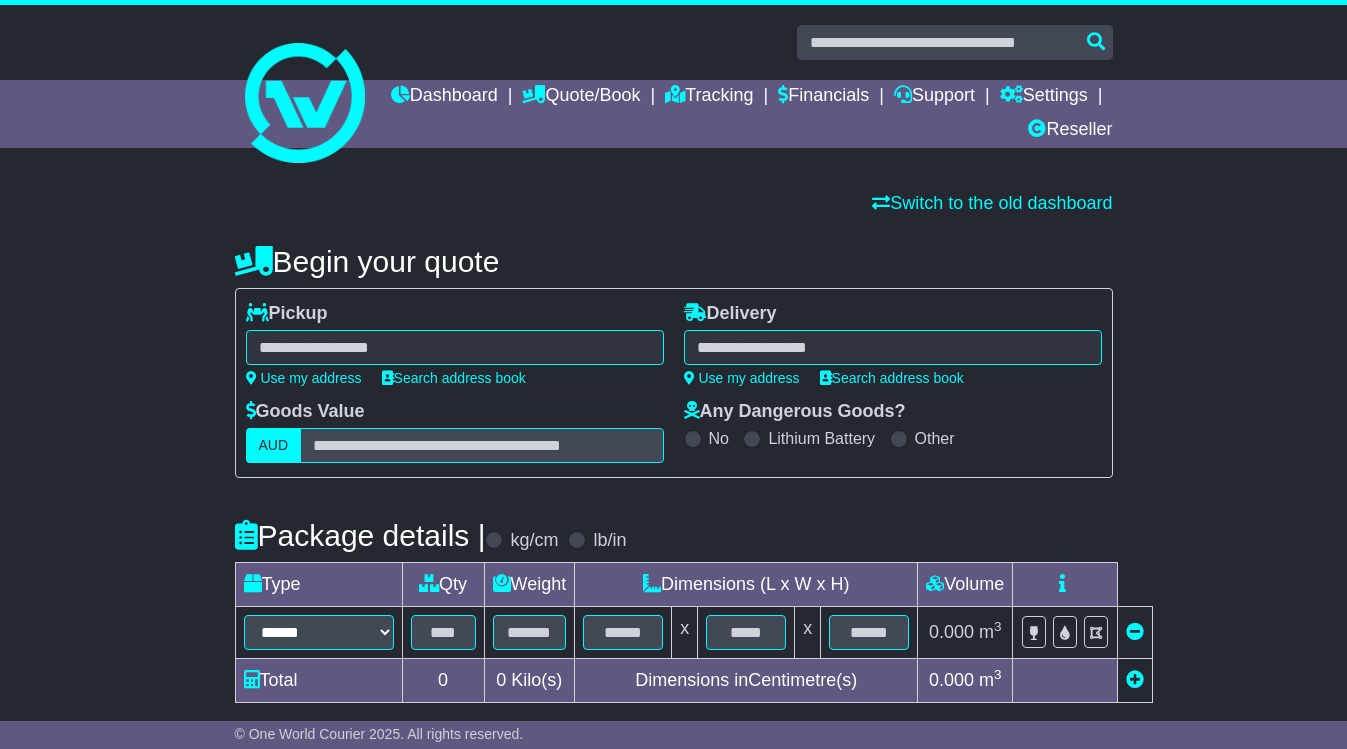 click at bounding box center (455, 347) 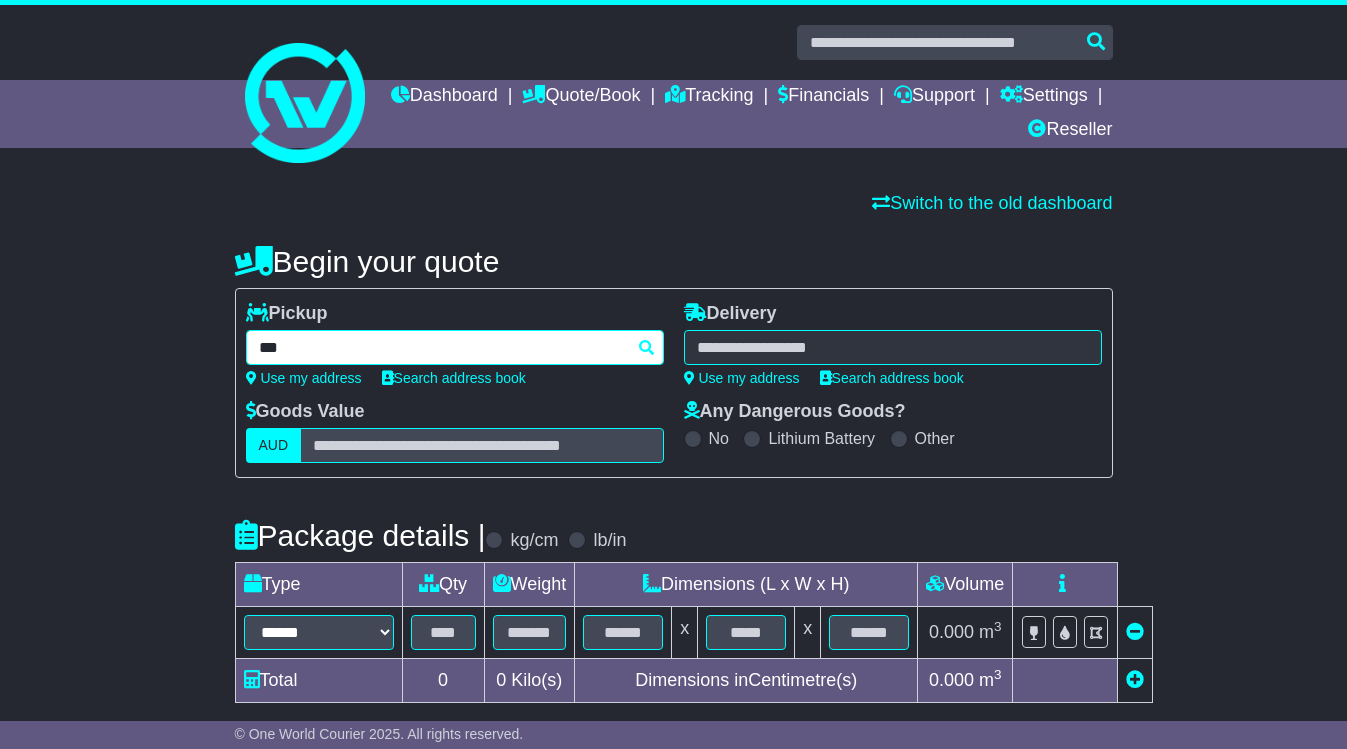 type on "****" 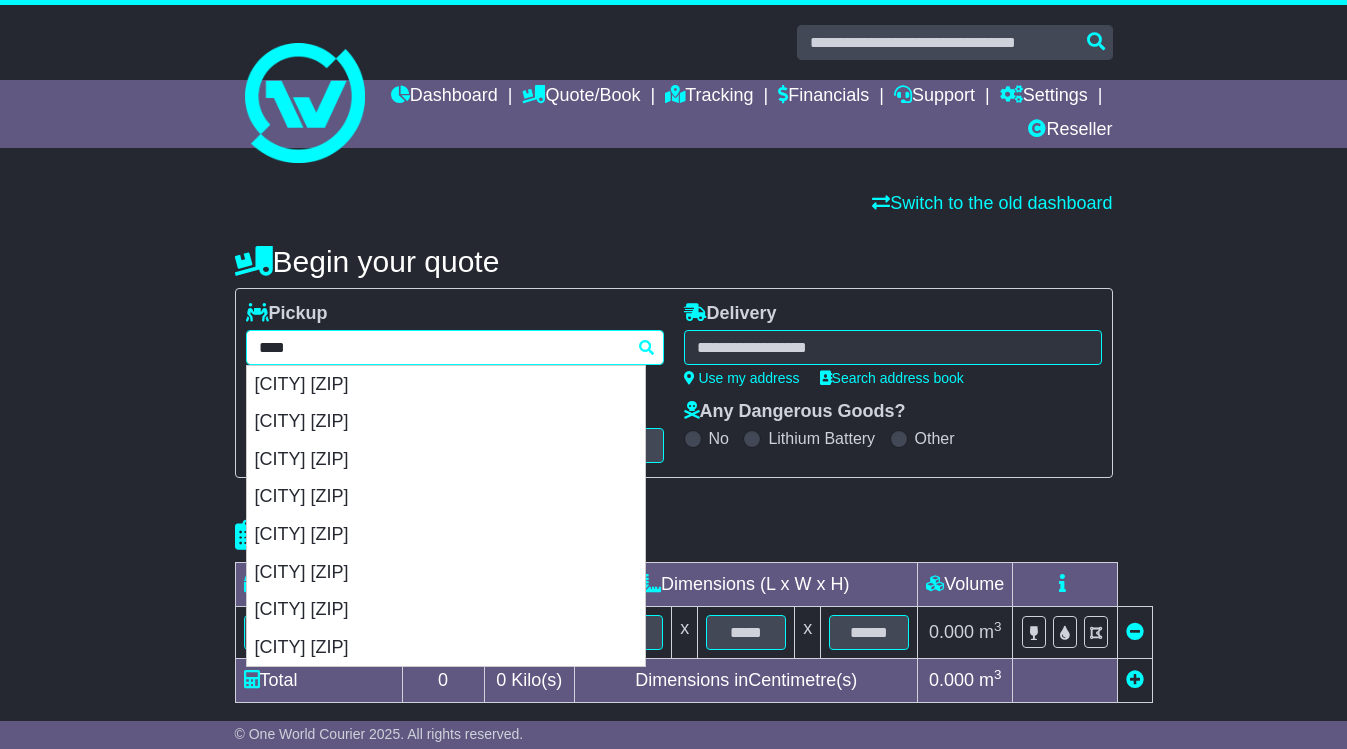 click on "[CITY] [ZIP]" at bounding box center [446, 460] 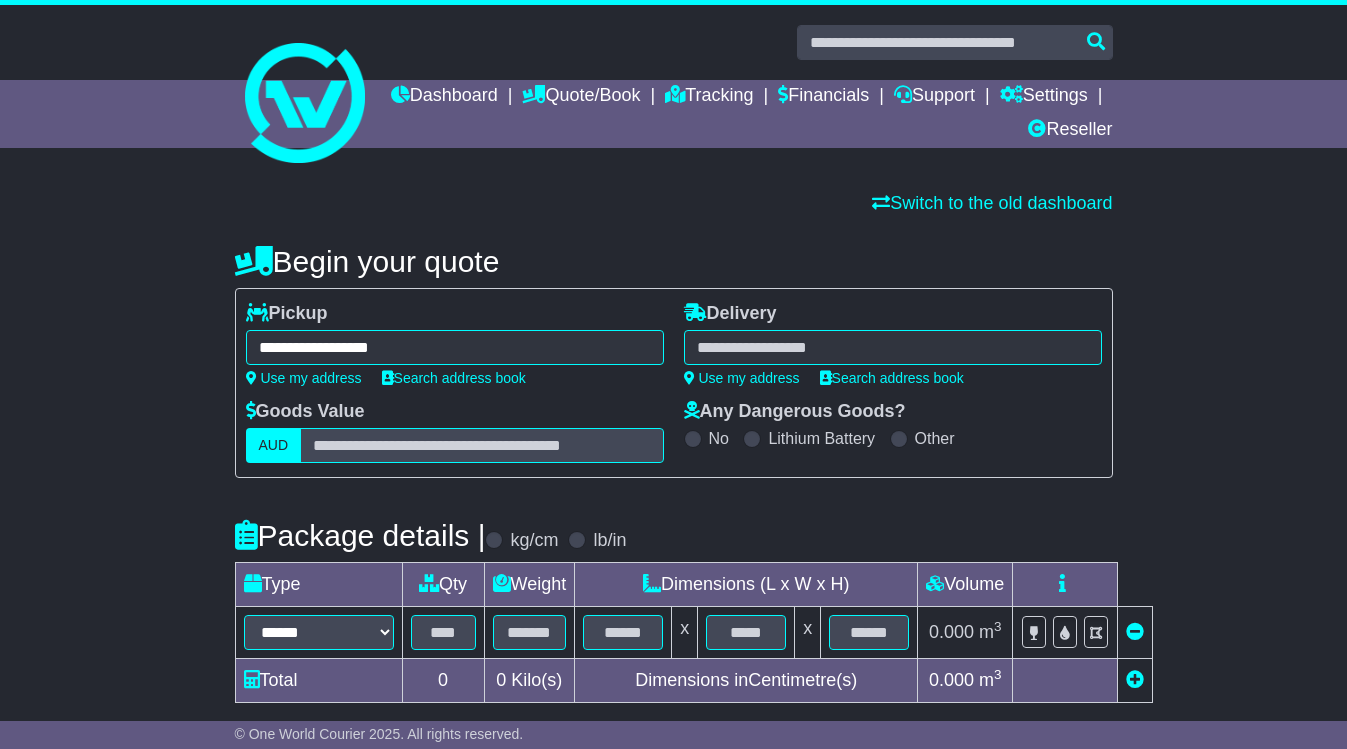 type on "**********" 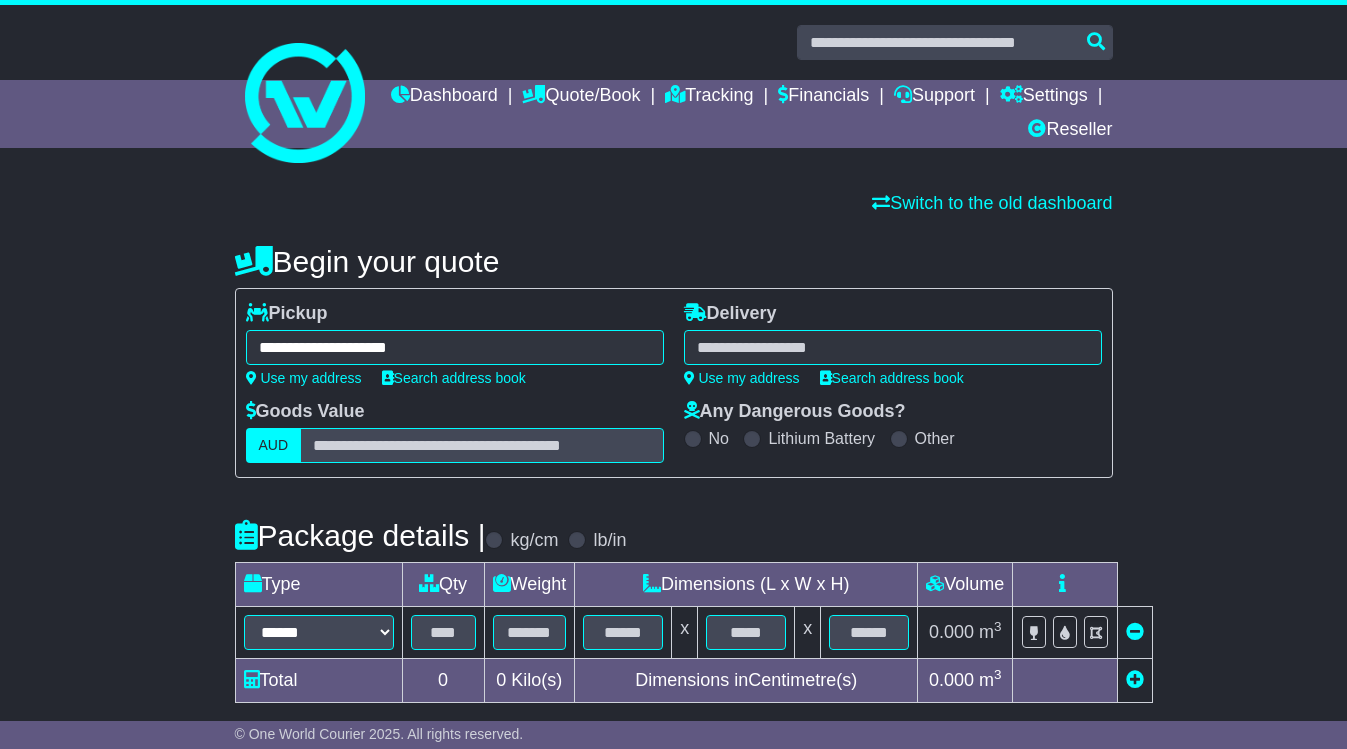 click at bounding box center (673, 94) 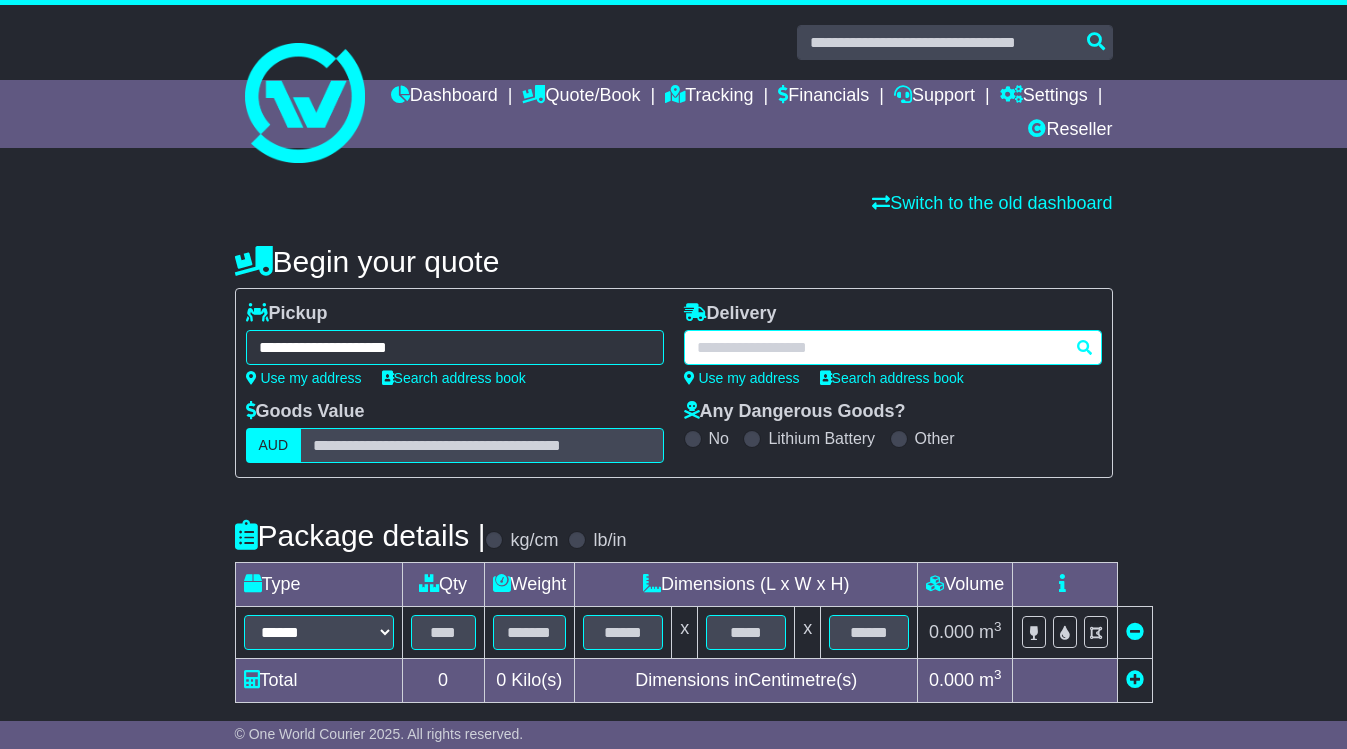 click at bounding box center (893, 347) 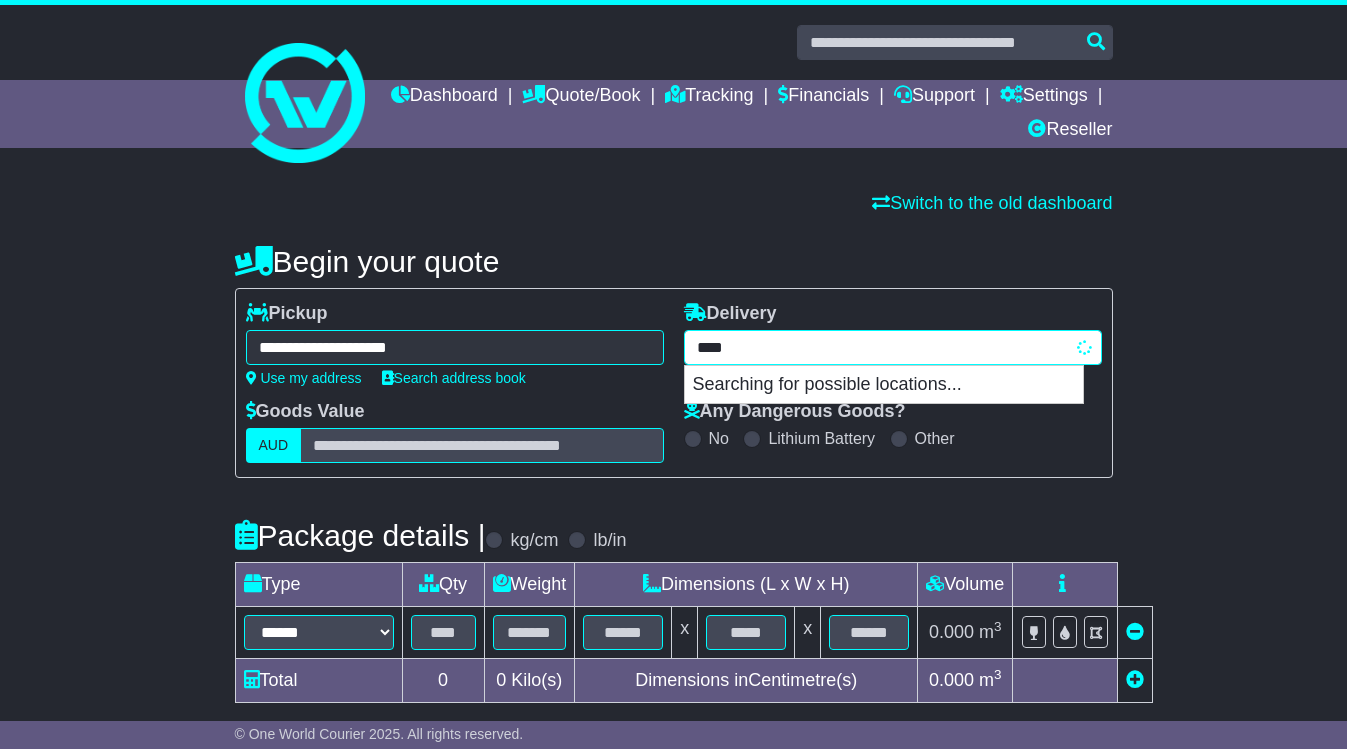 type on "*****" 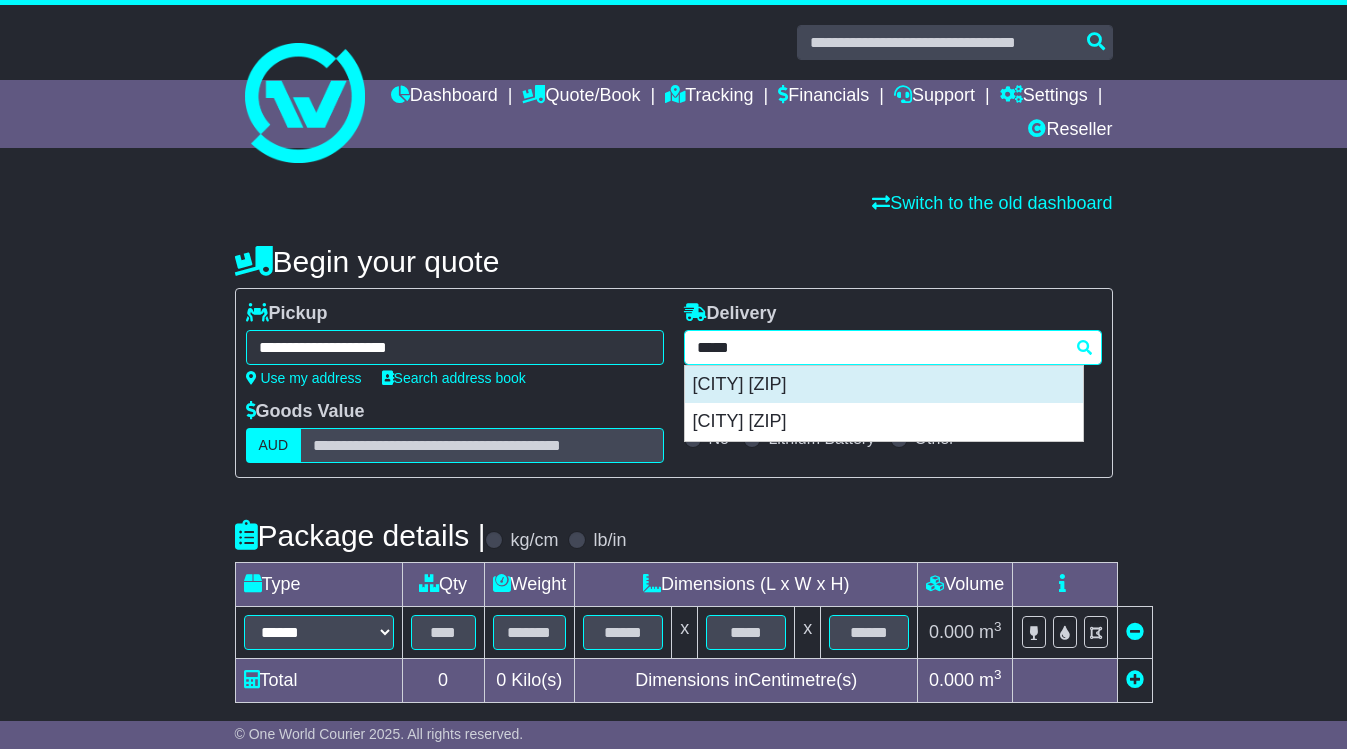 click on "[CITY] [ZIP]" at bounding box center (884, 385) 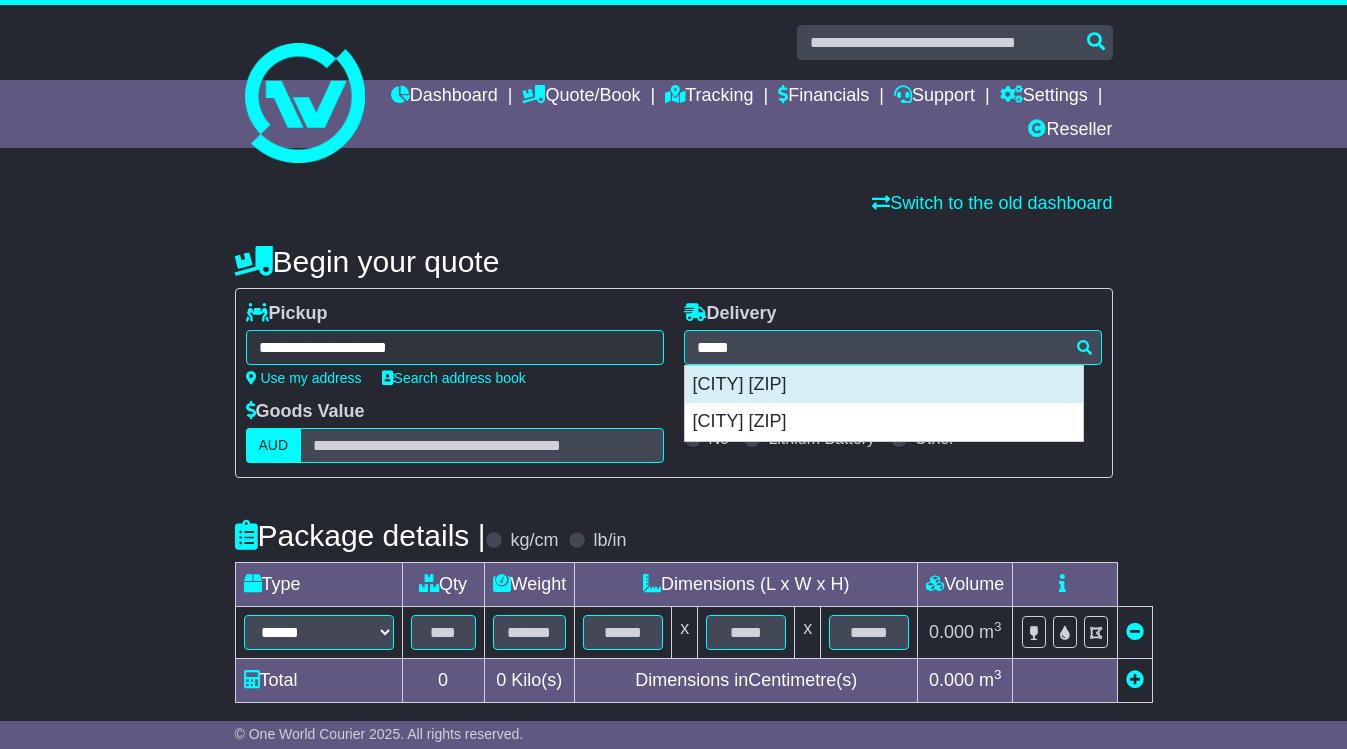 type on "**********" 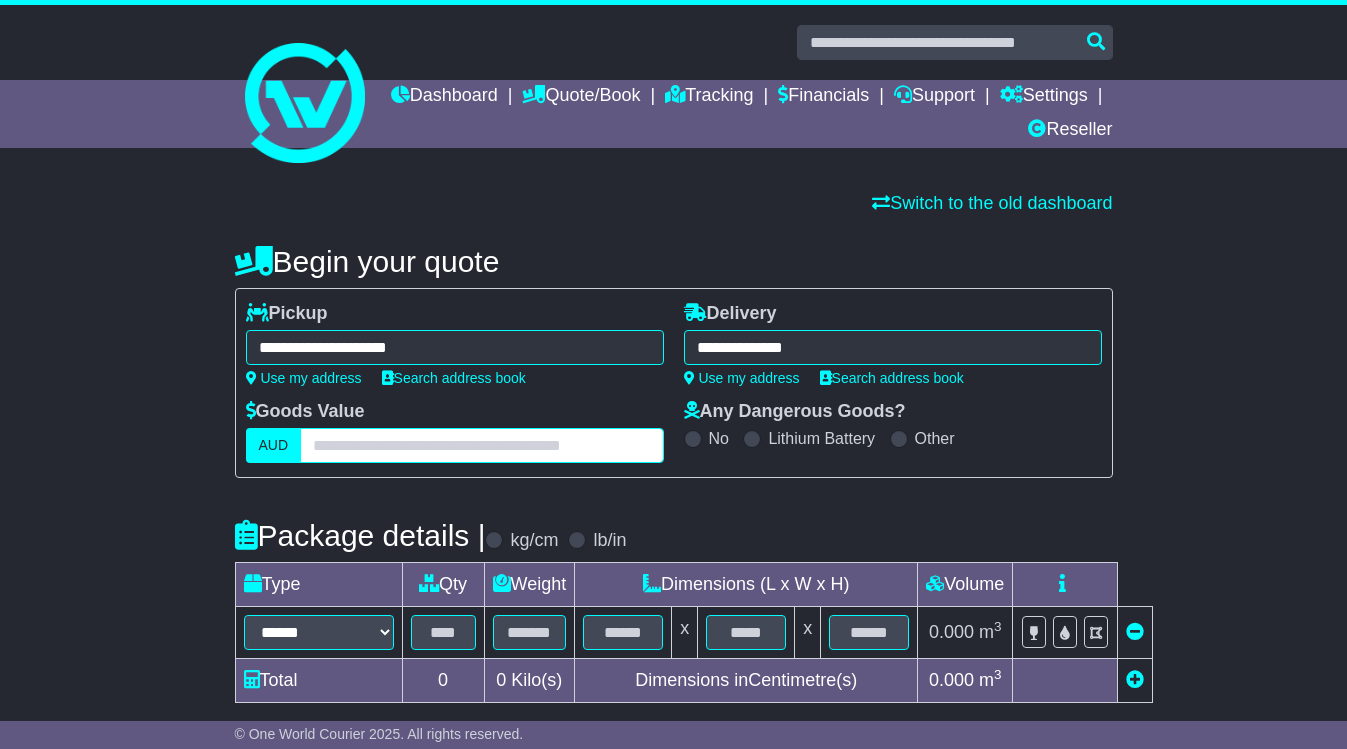 click at bounding box center (481, 445) 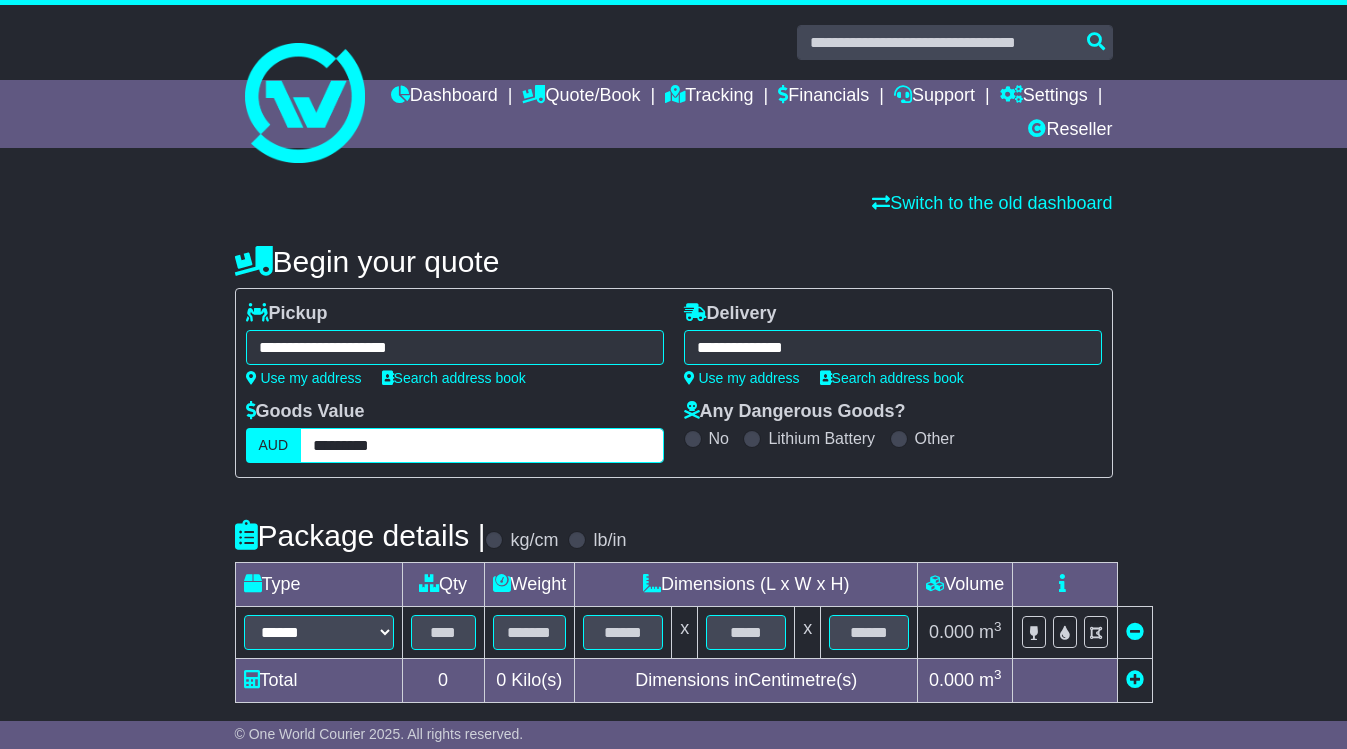 type on "*********" 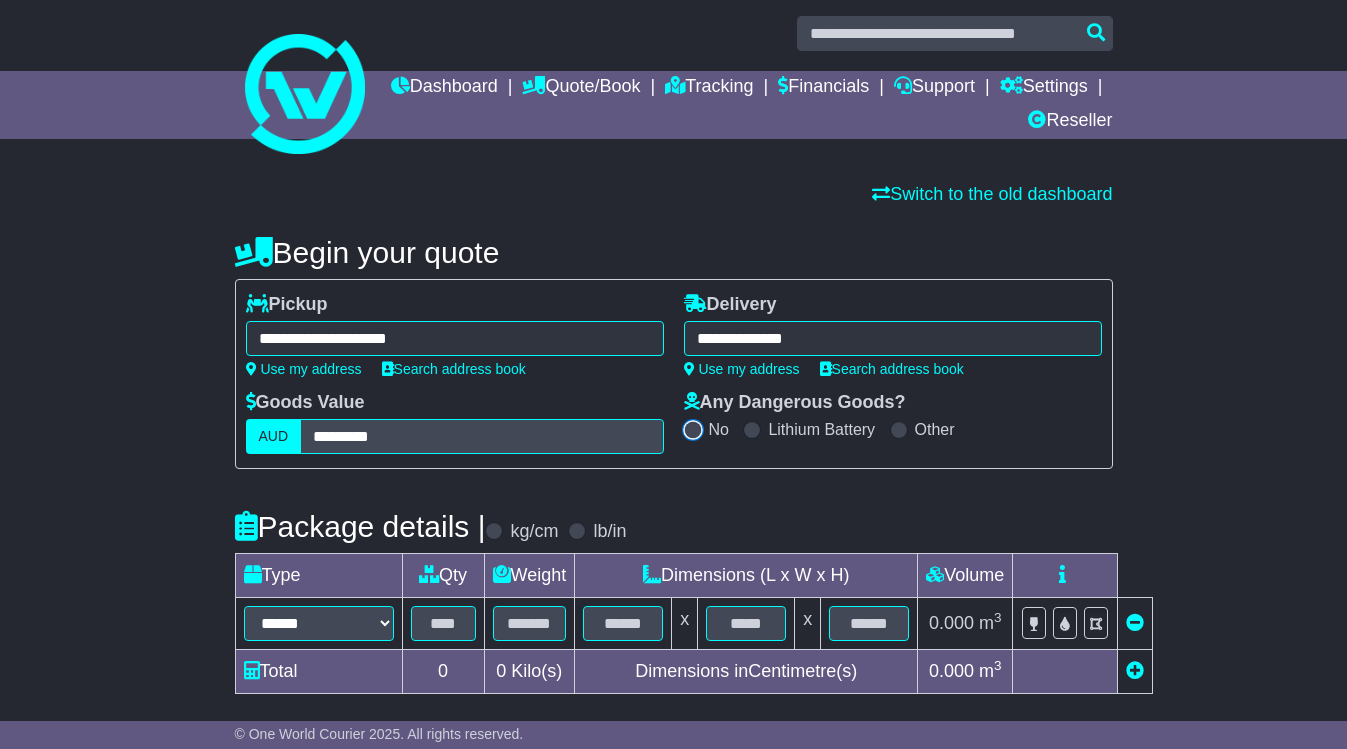 scroll, scrollTop: 100, scrollLeft: 0, axis: vertical 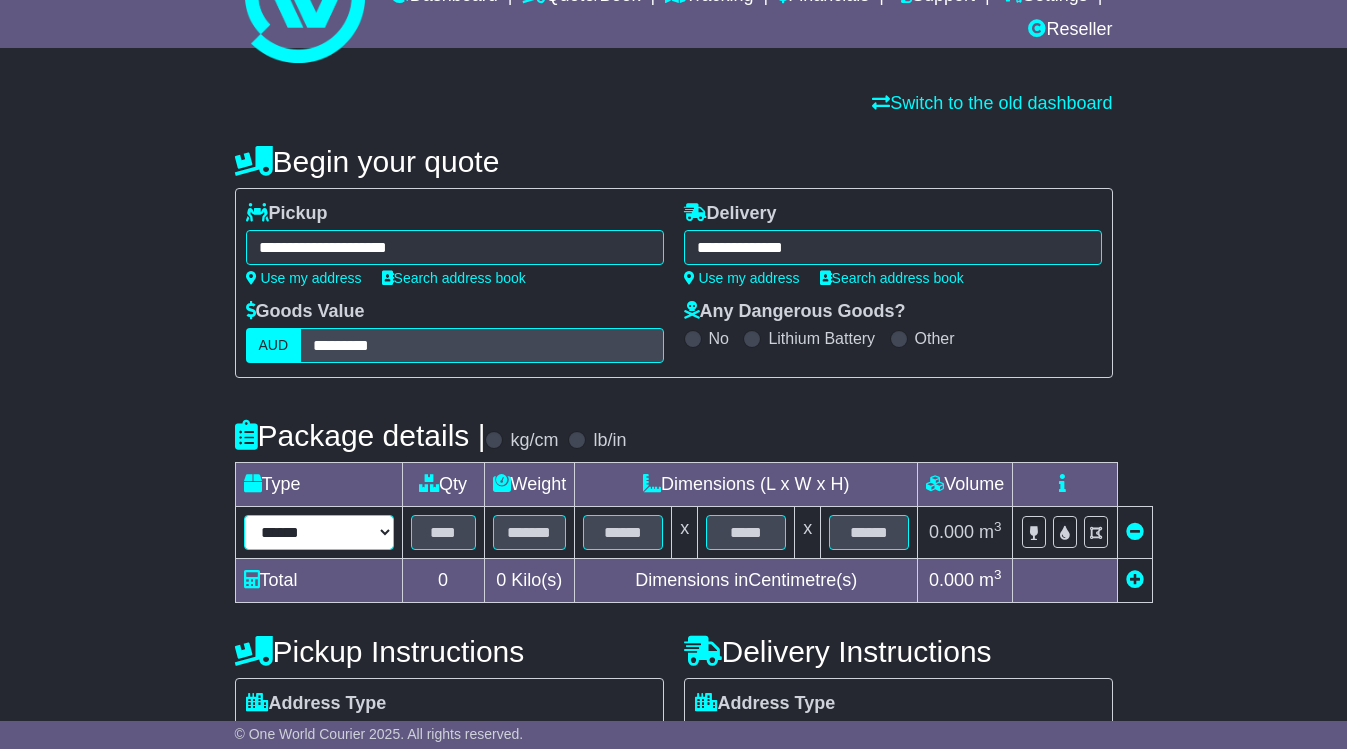 click on "****** ****** *** ******** ***** **** **** ****** *** *******" at bounding box center [319, 532] 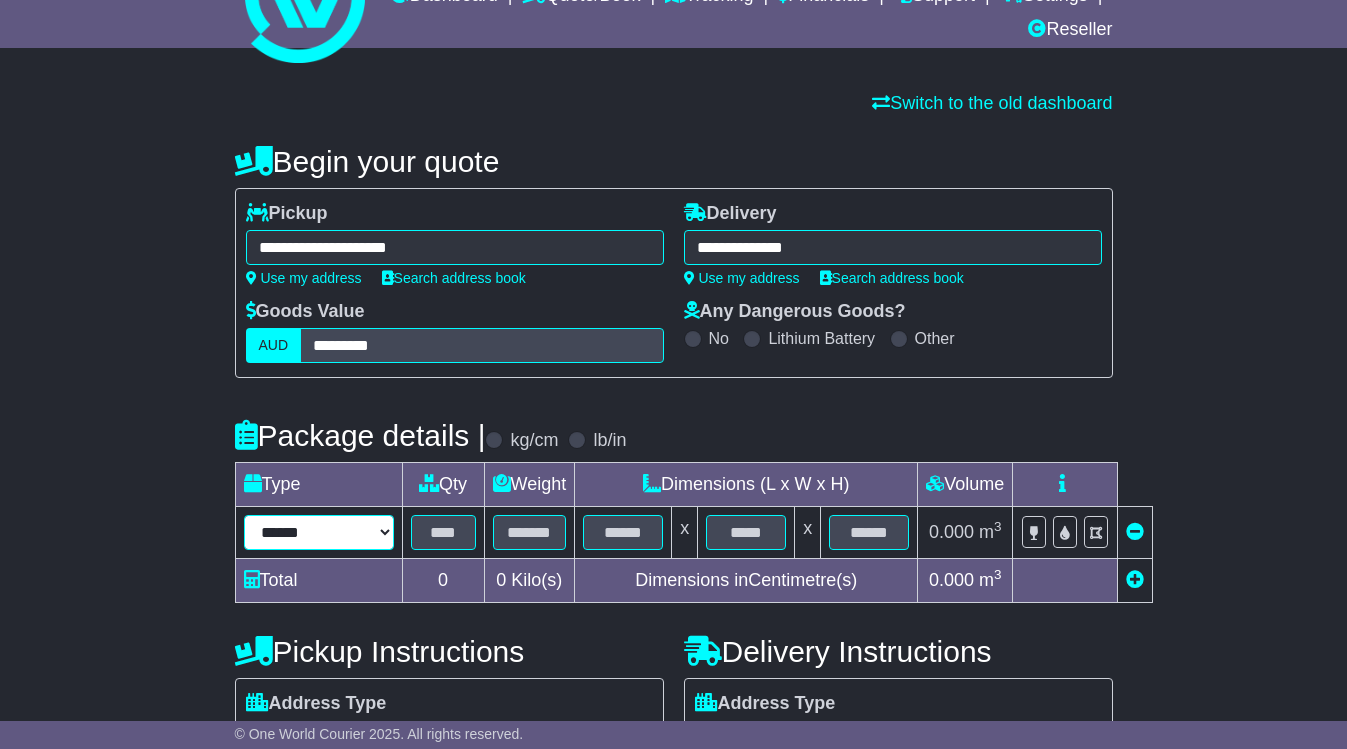 select on "*****" 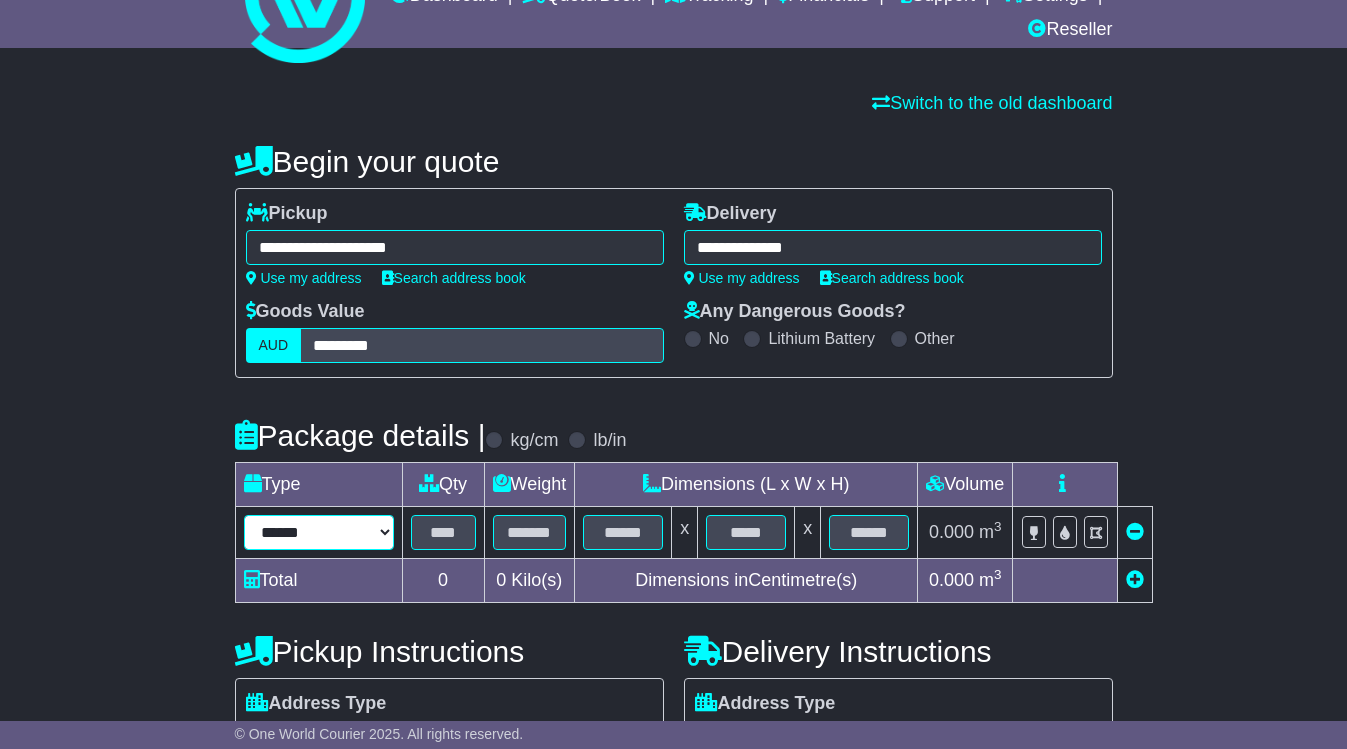 click on "****** ****** *** ******** ***** **** **** ****** *** *******" at bounding box center [319, 532] 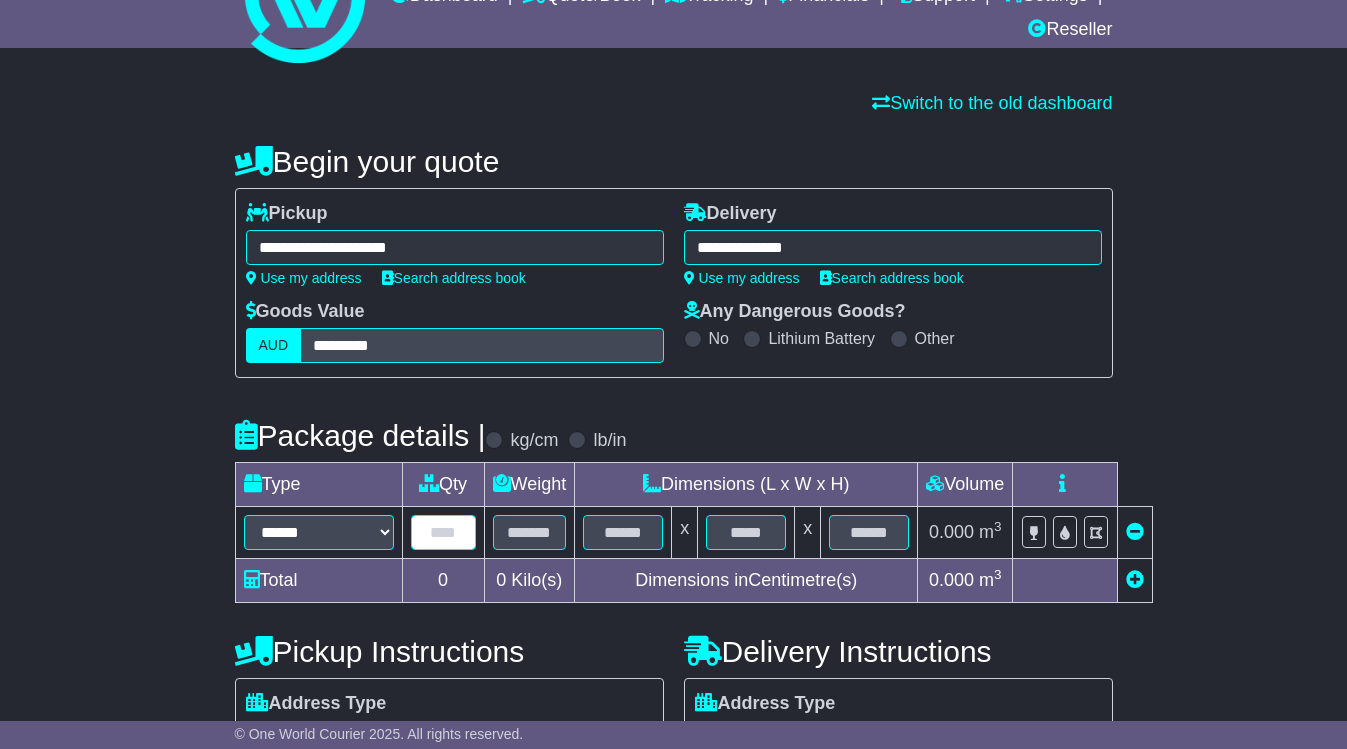 click at bounding box center [443, 532] 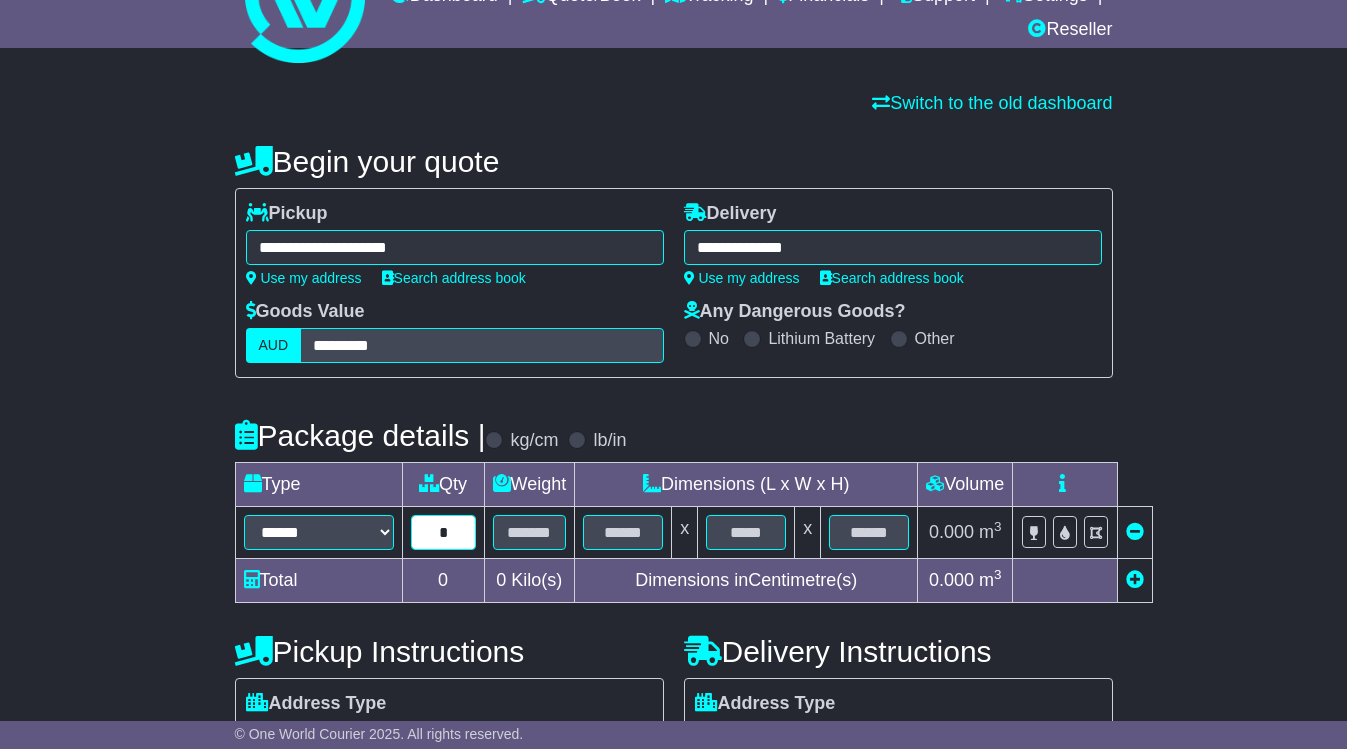 type on "*" 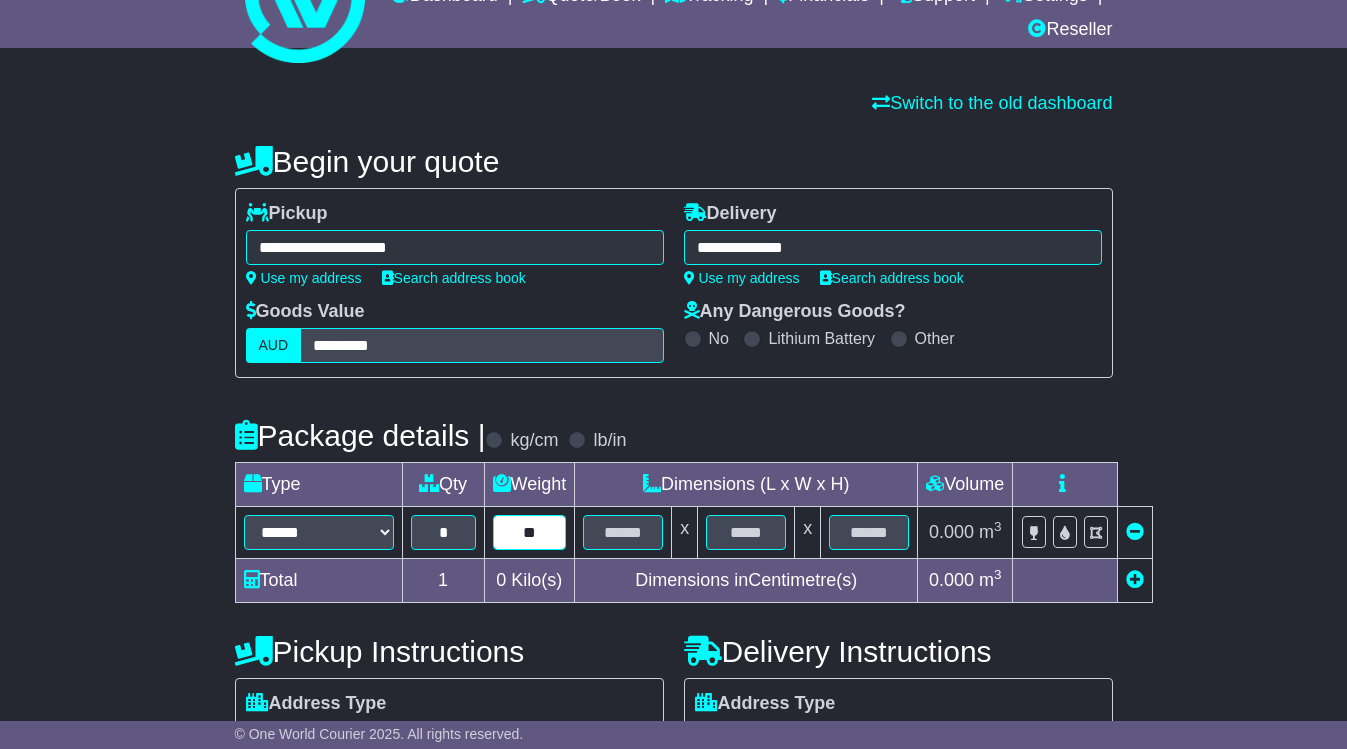type on "**" 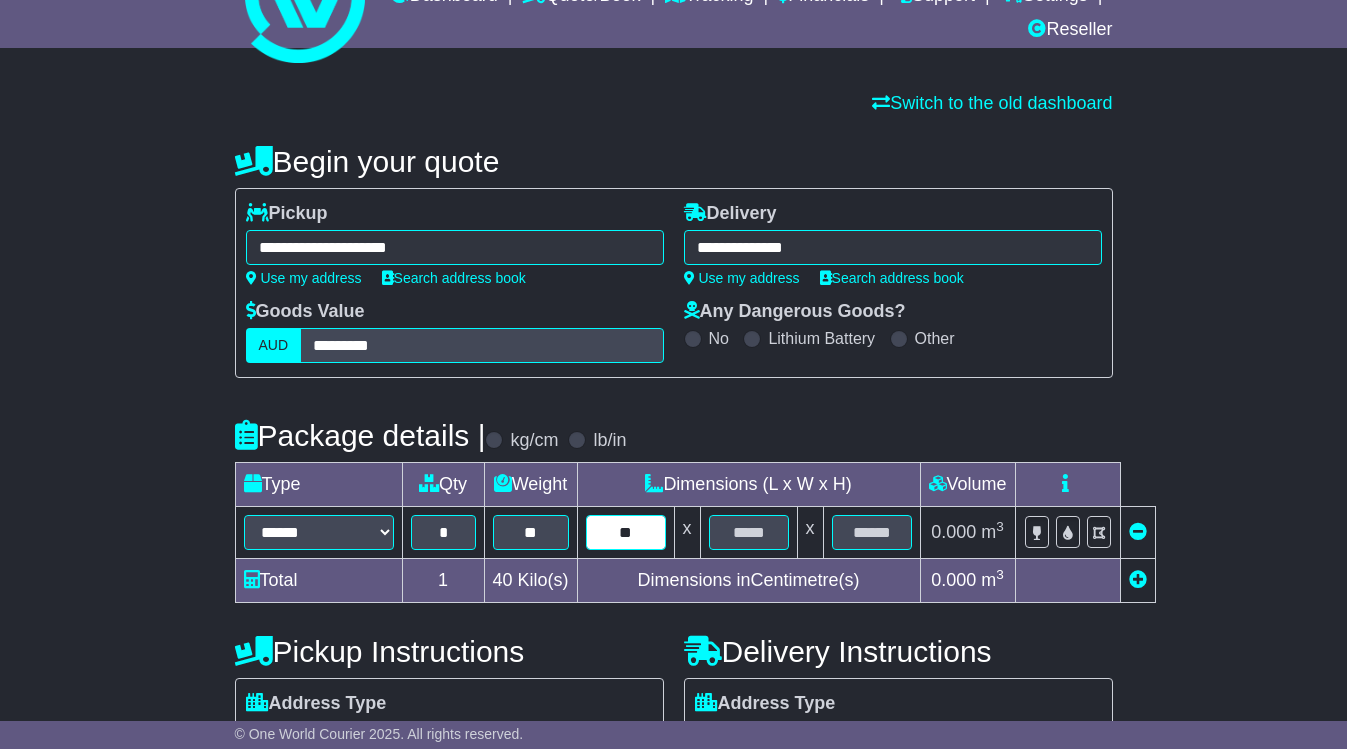type on "**" 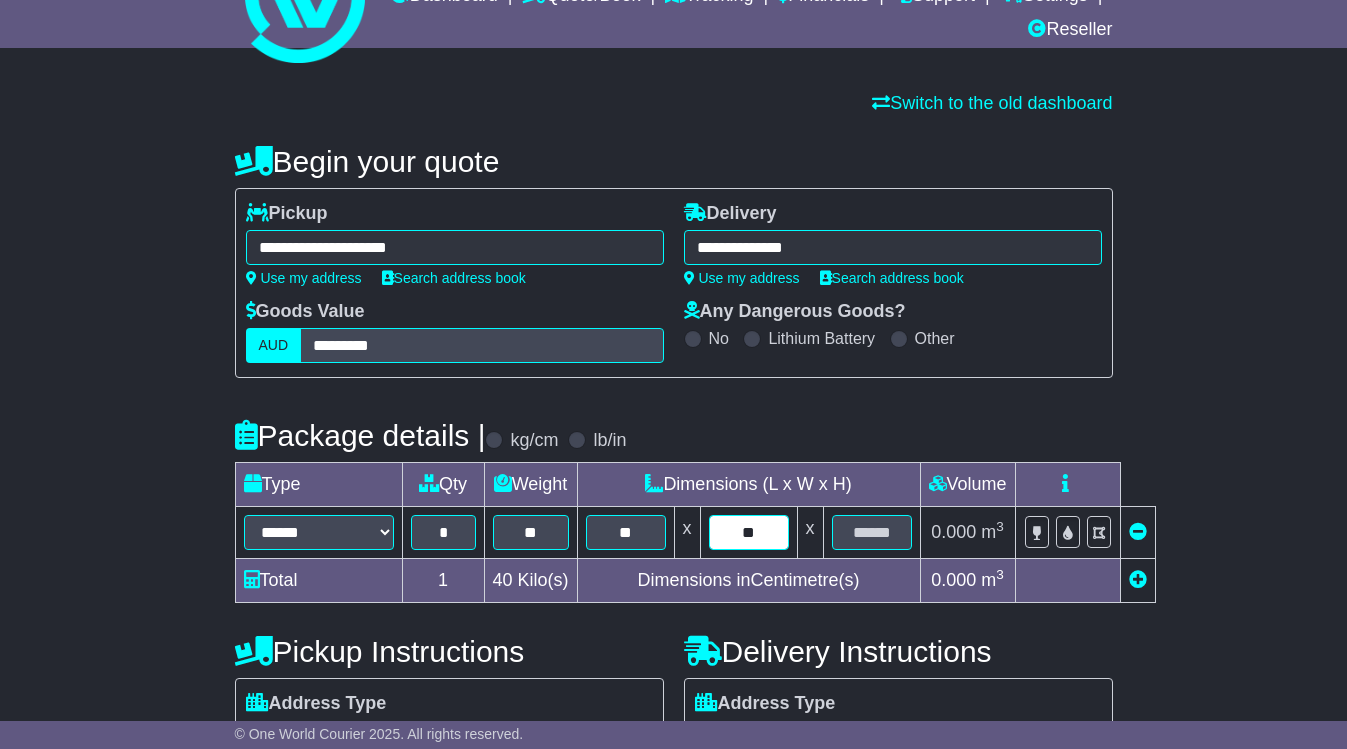 type on "**" 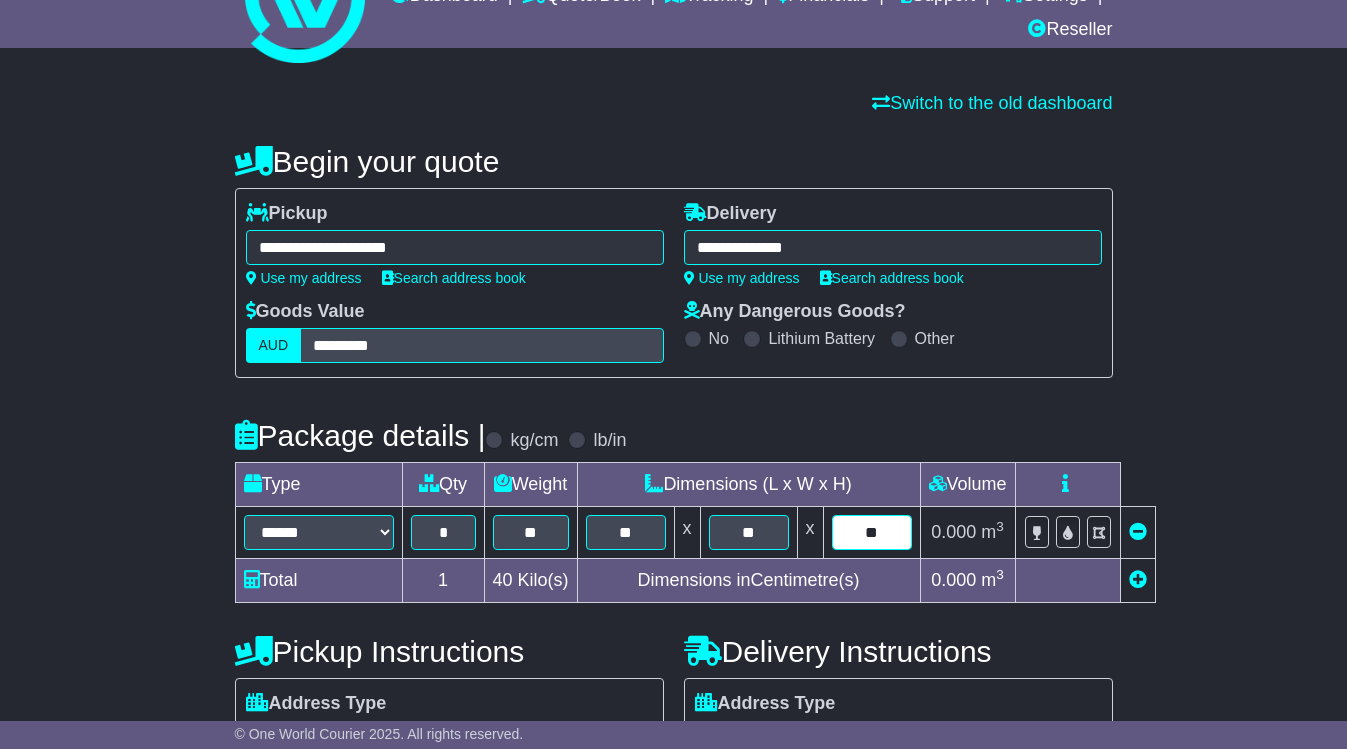type on "**" 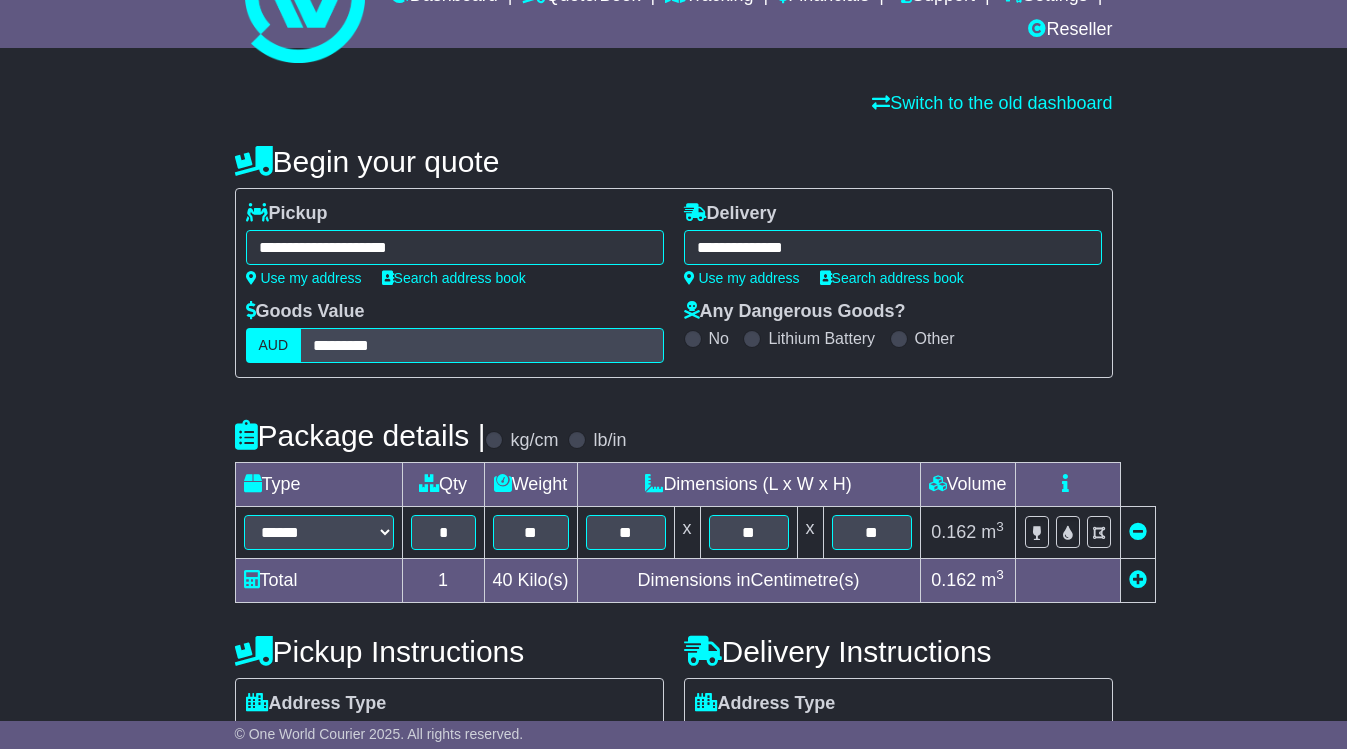 scroll, scrollTop: 415, scrollLeft: 0, axis: vertical 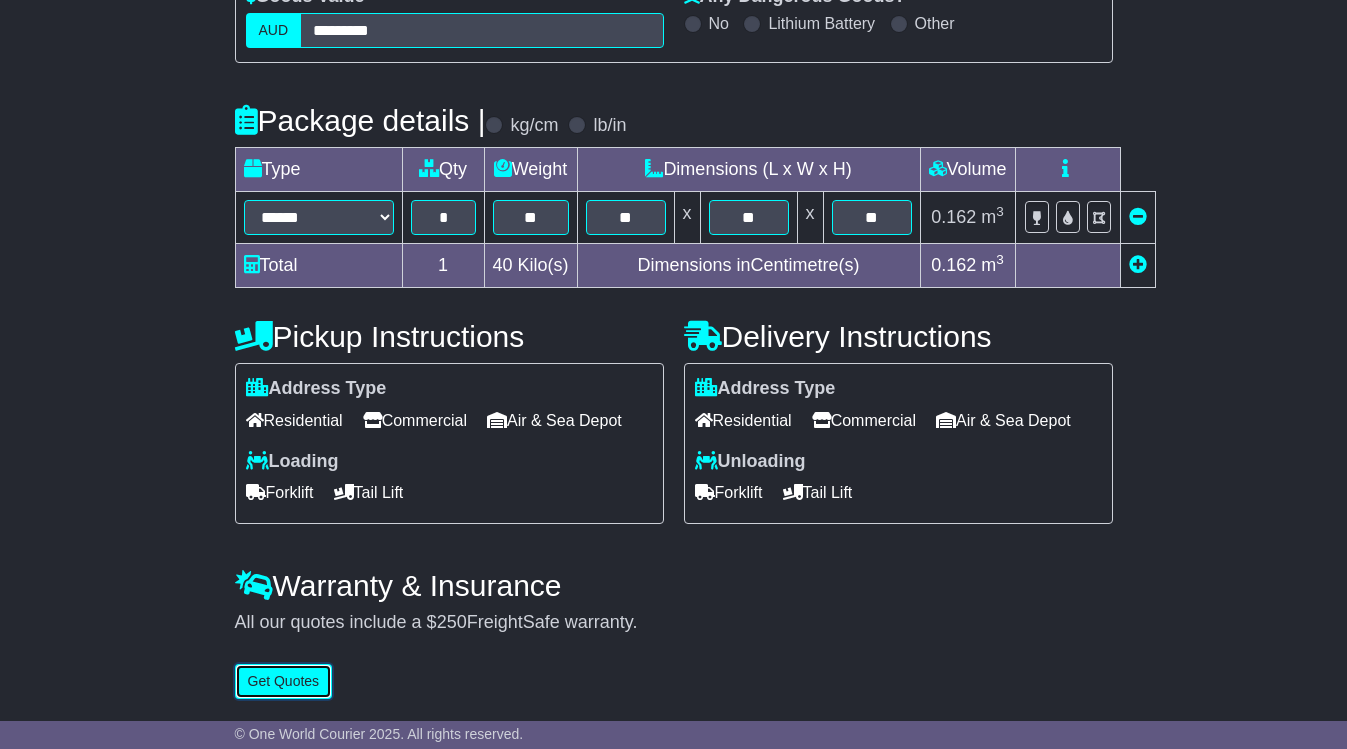 type 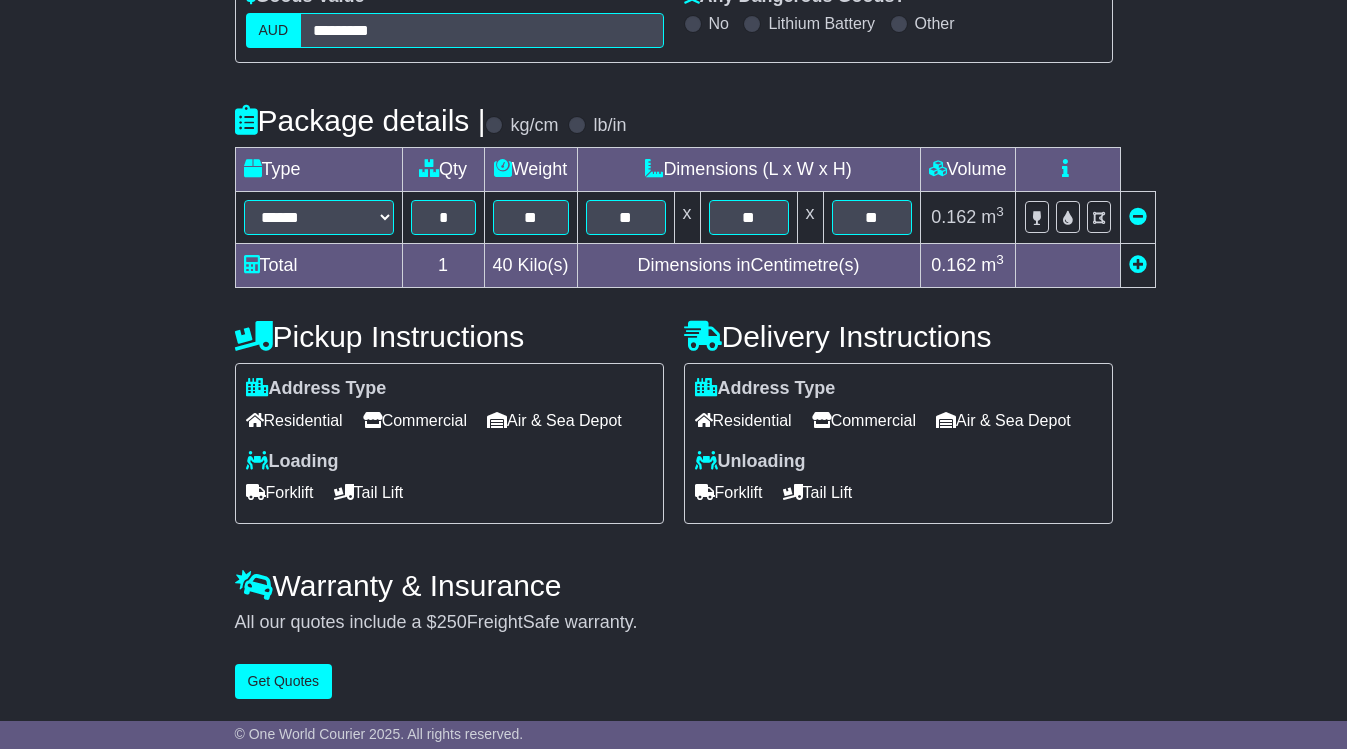 click on "Commercial" at bounding box center (415, 420) 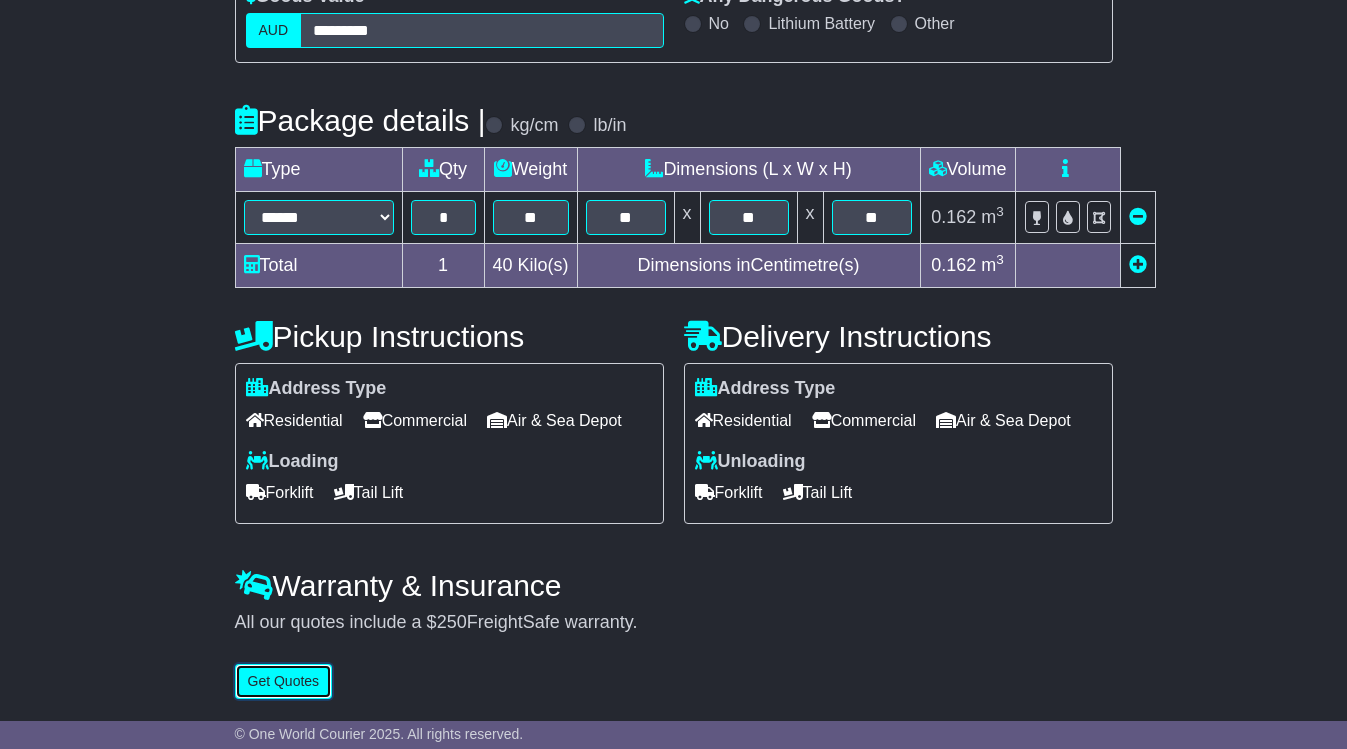 click on "Get Quotes" at bounding box center [284, 681] 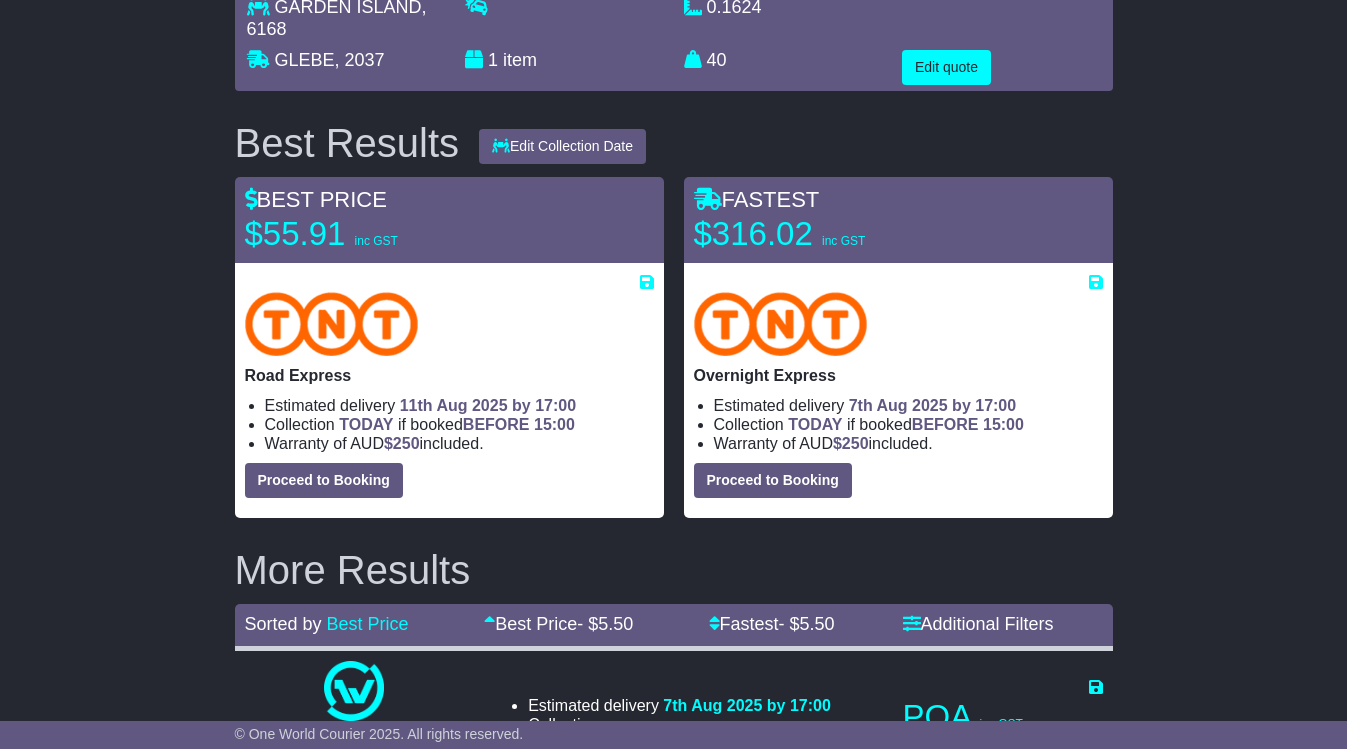 scroll, scrollTop: 200, scrollLeft: 0, axis: vertical 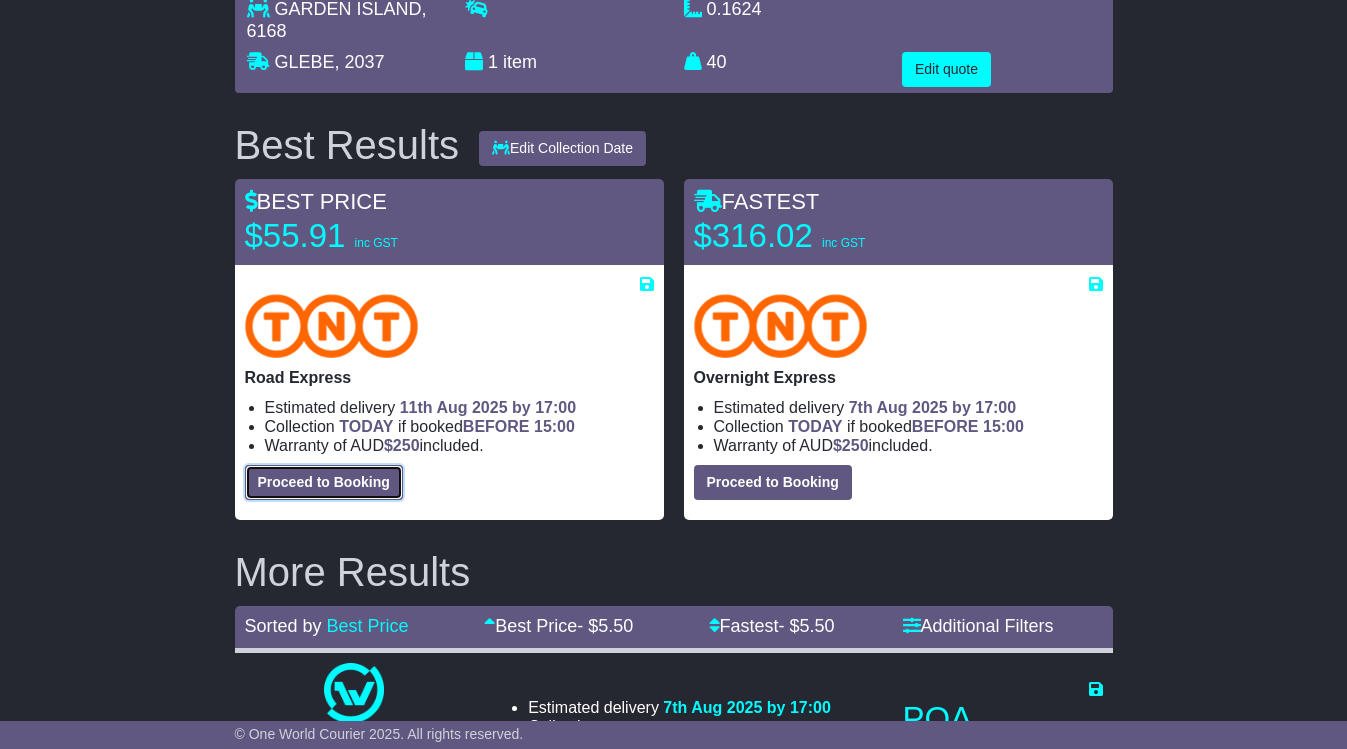 click on "Proceed to Booking" at bounding box center [324, 482] 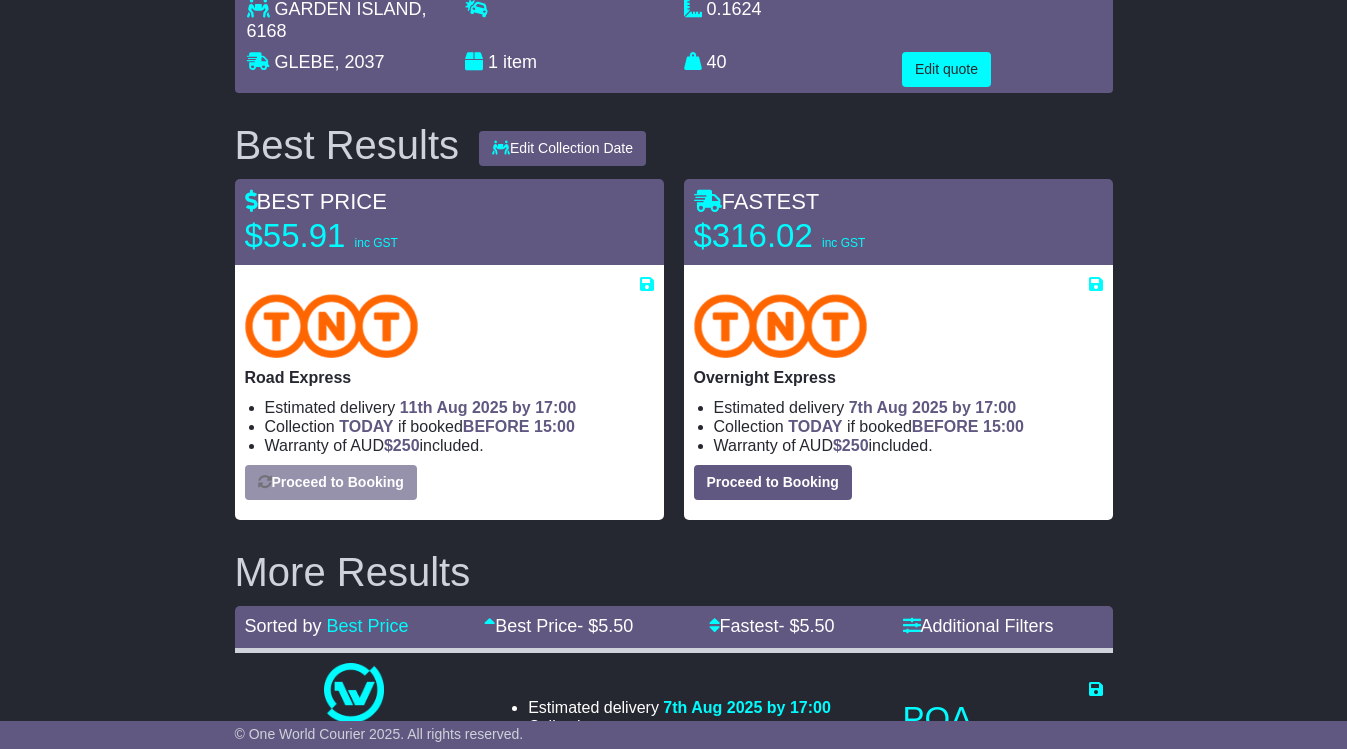 select on "*****" 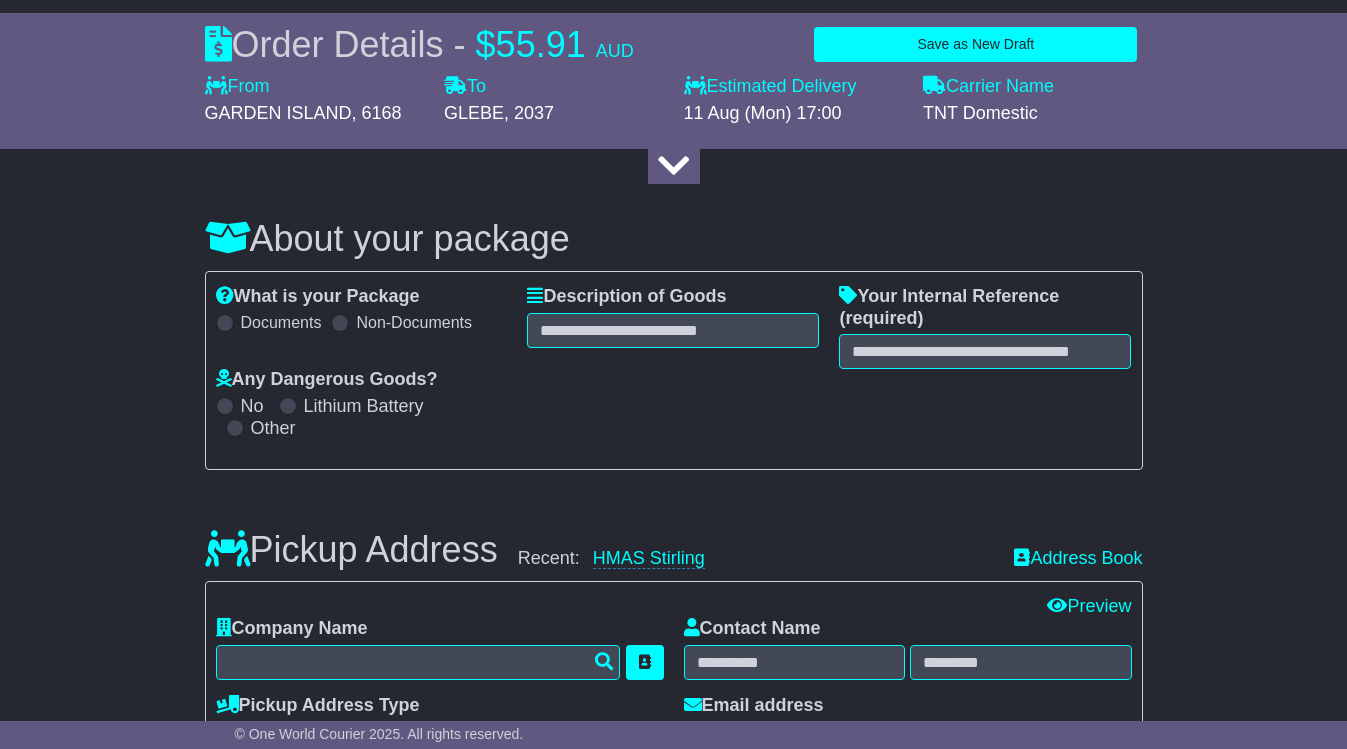 select 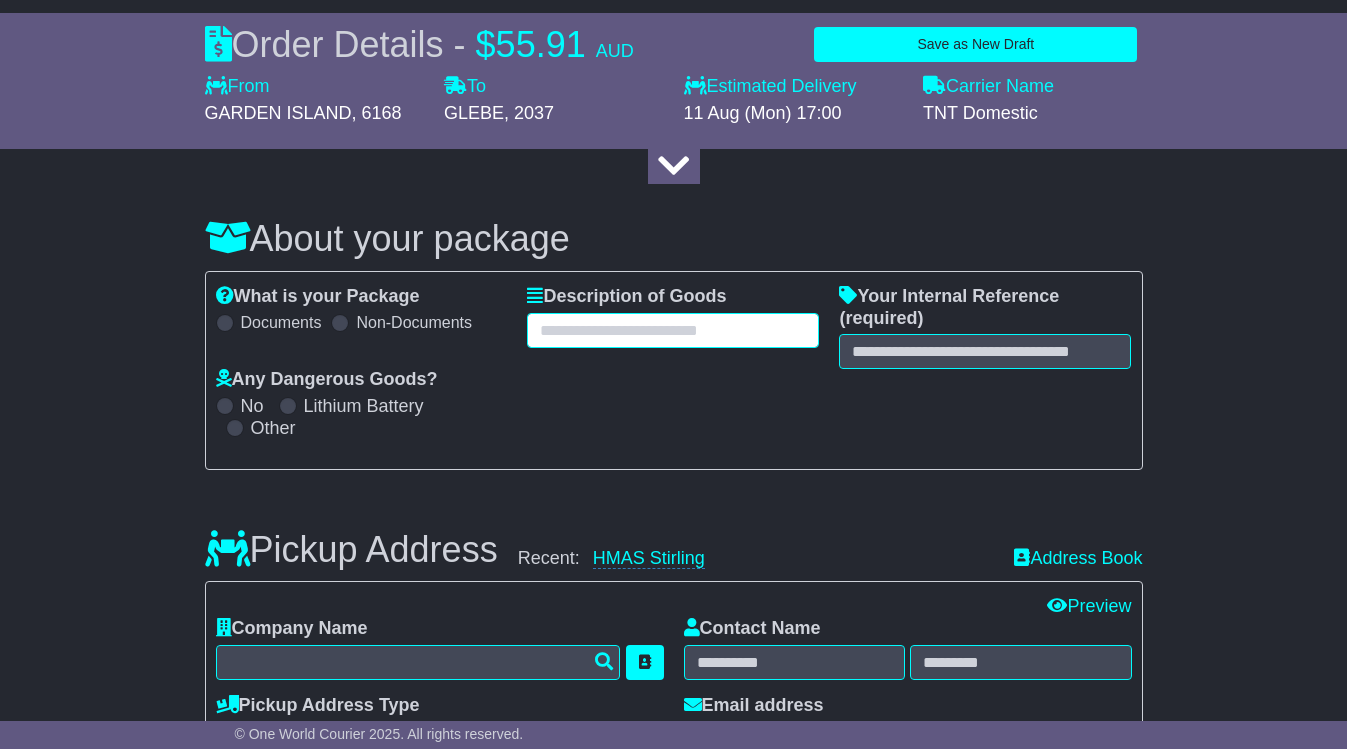 click at bounding box center [673, 330] 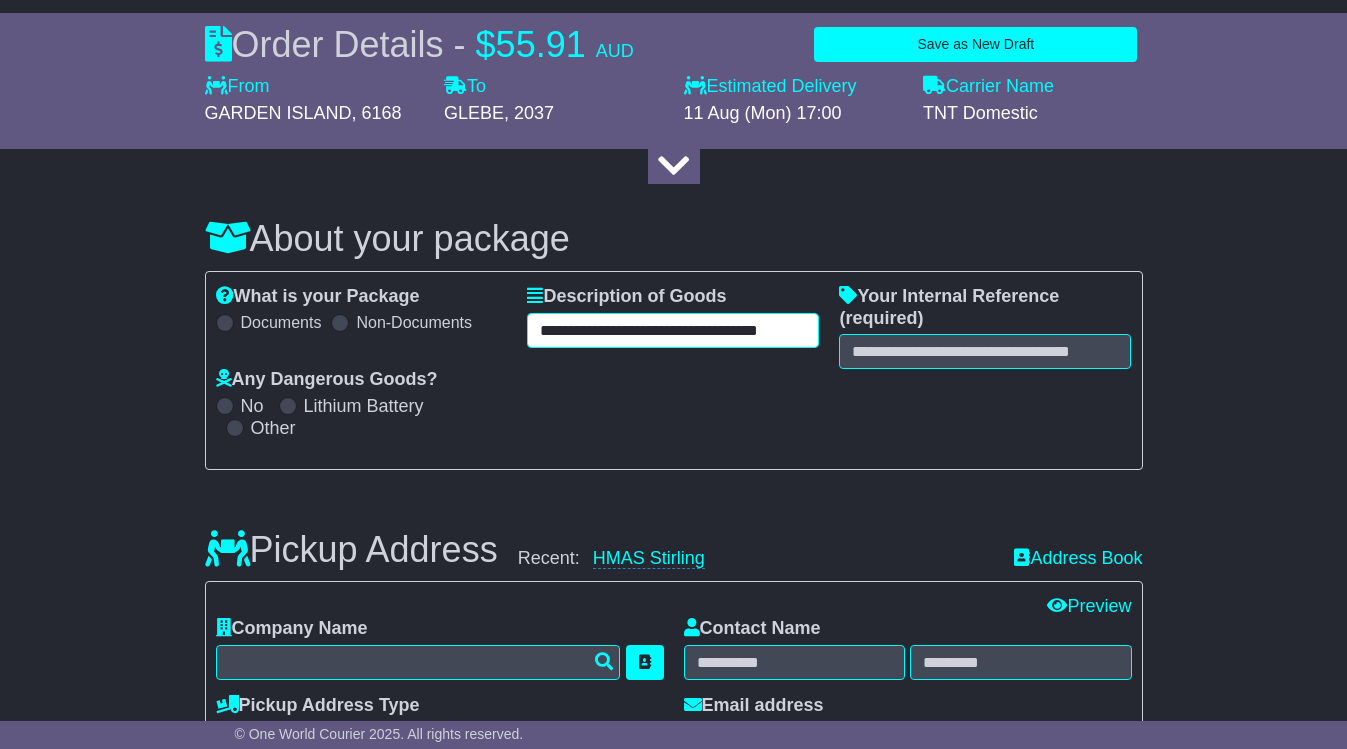 scroll, scrollTop: 0, scrollLeft: 12, axis: horizontal 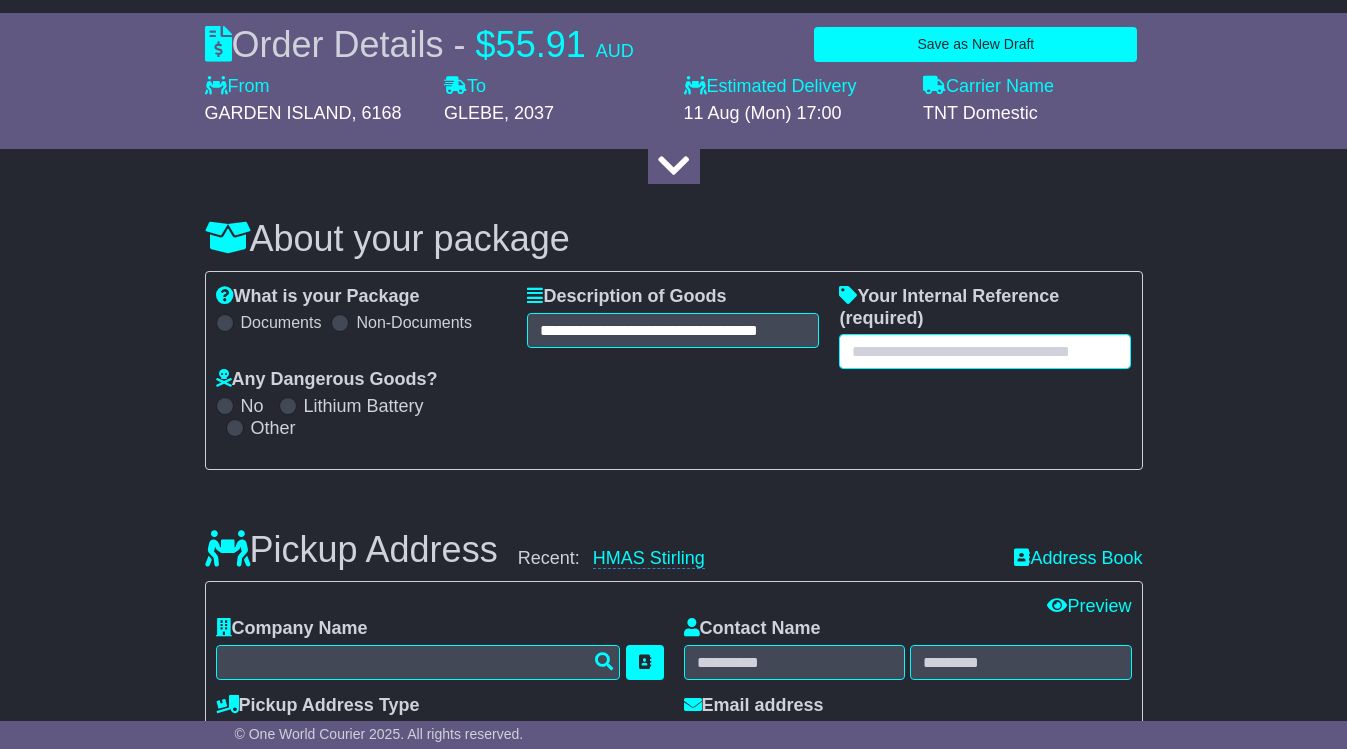 click at bounding box center [985, 351] 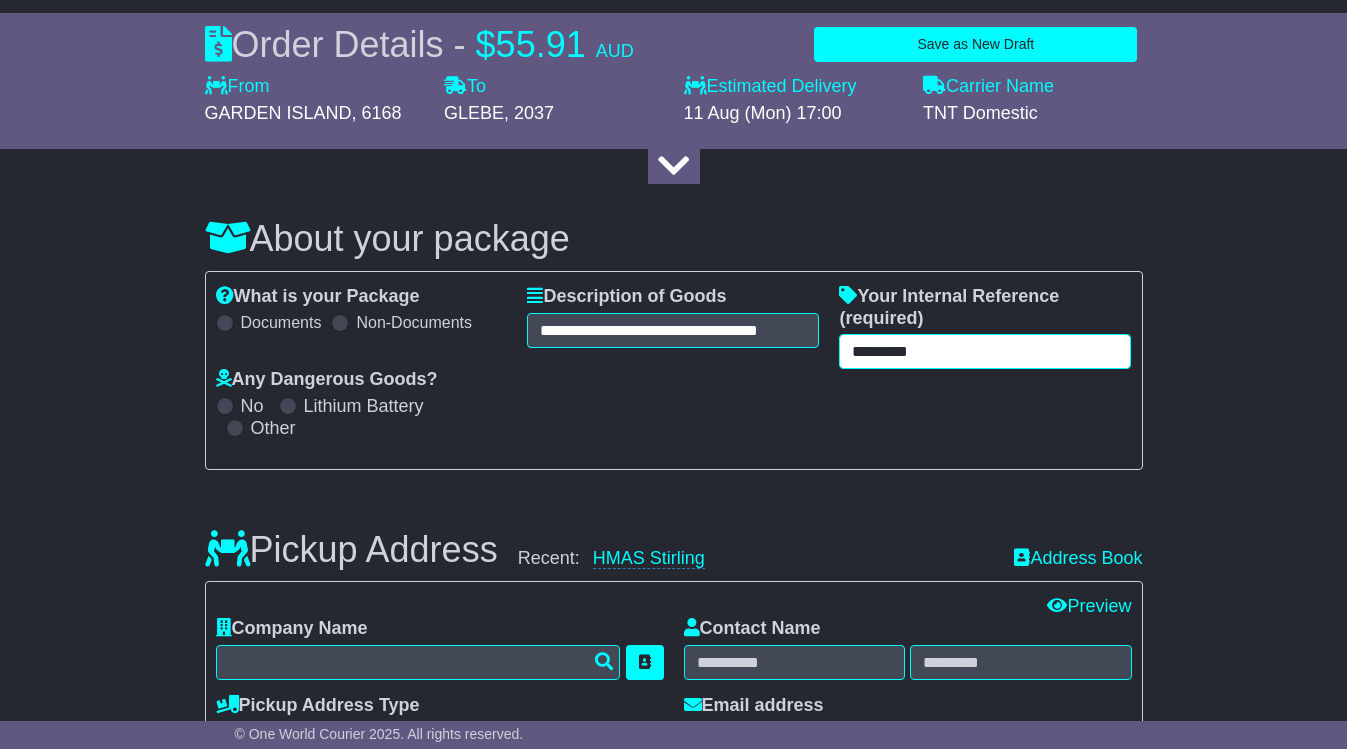 type on "*********" 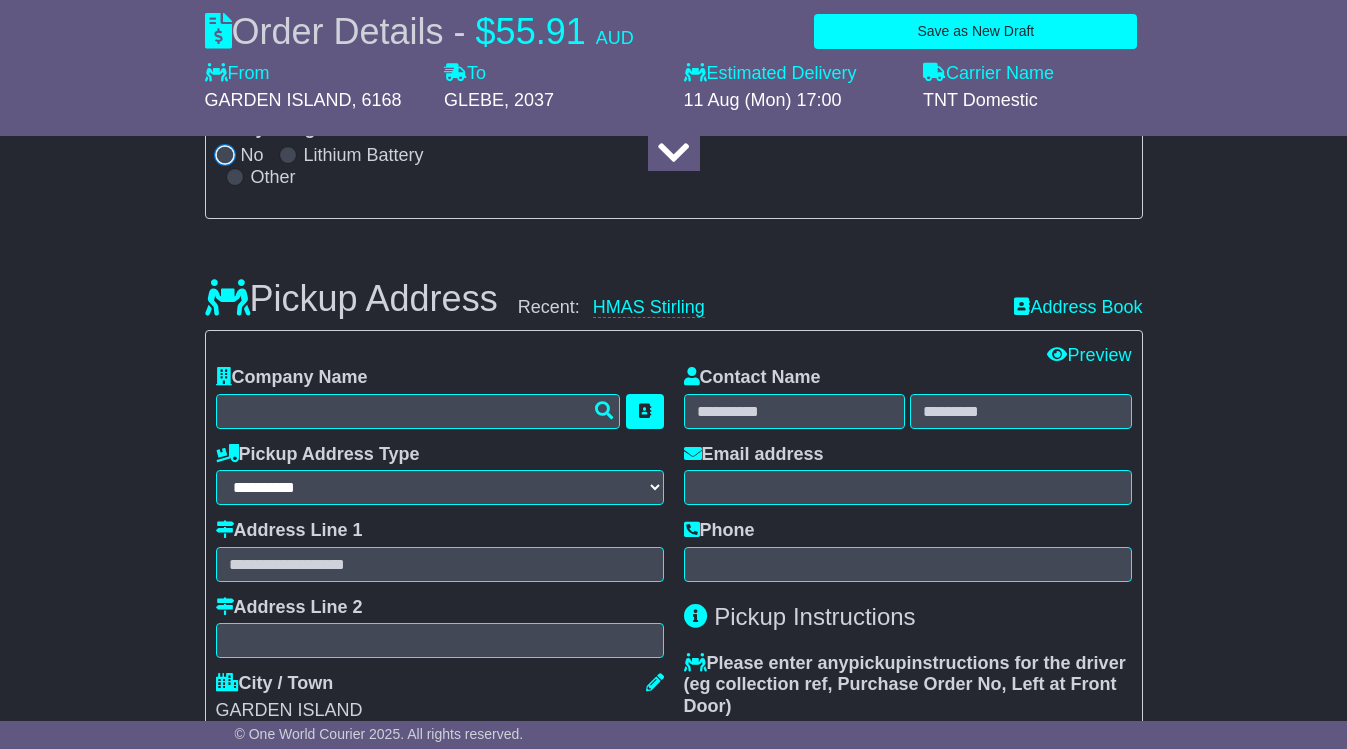 scroll, scrollTop: 500, scrollLeft: 0, axis: vertical 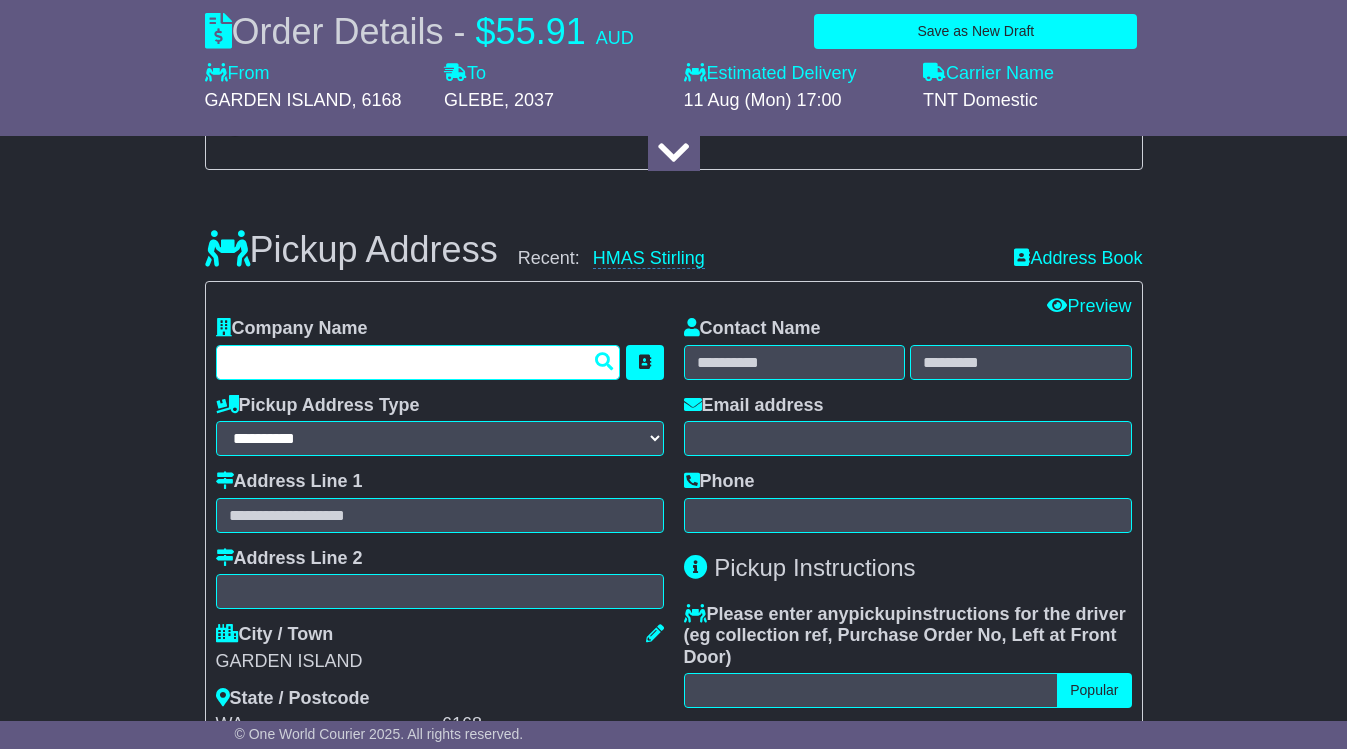 click at bounding box center (418, 362) 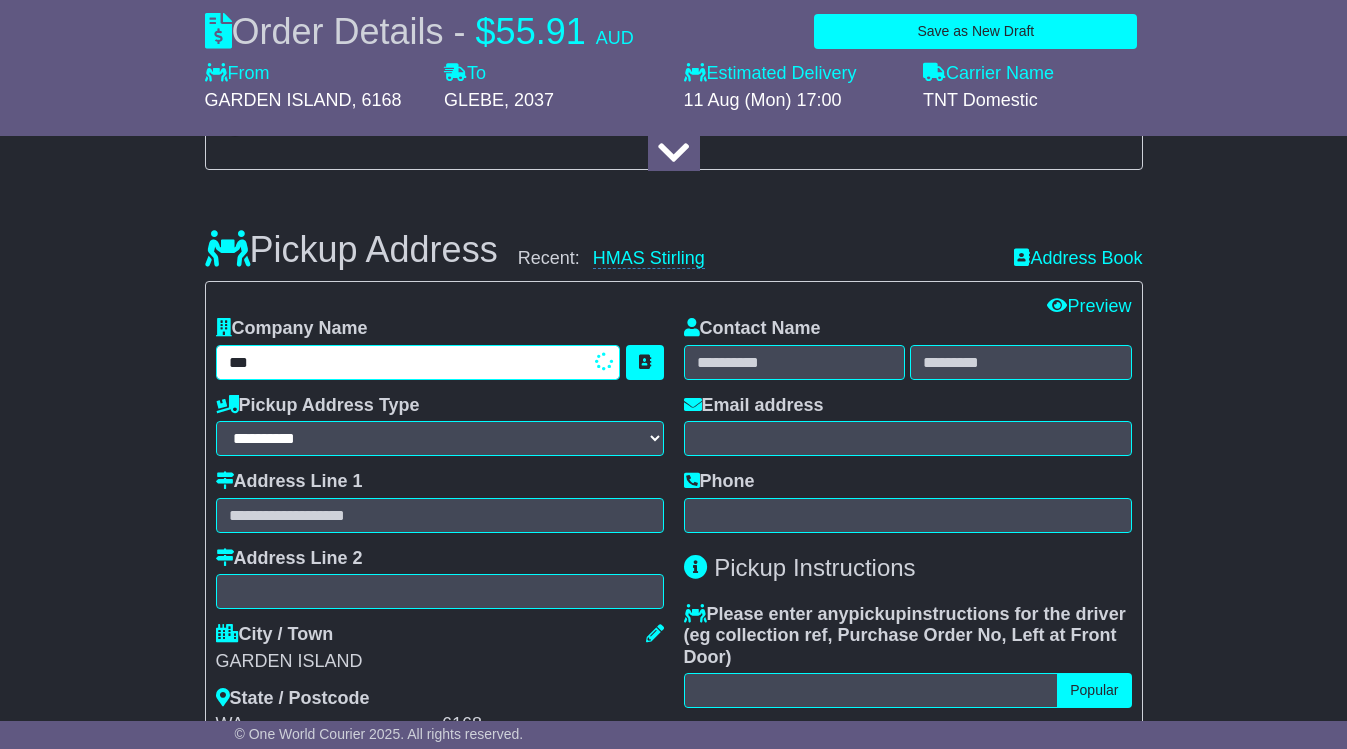 type on "****" 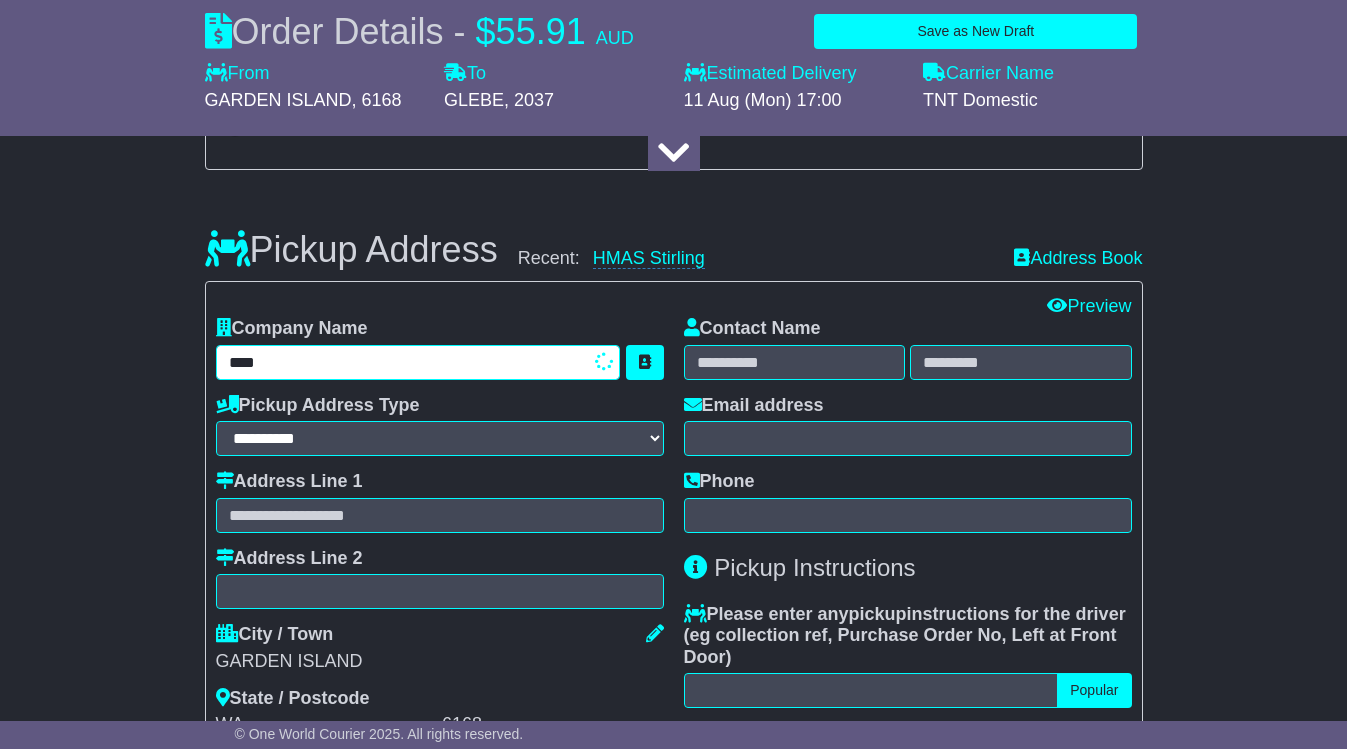 type on "**********" 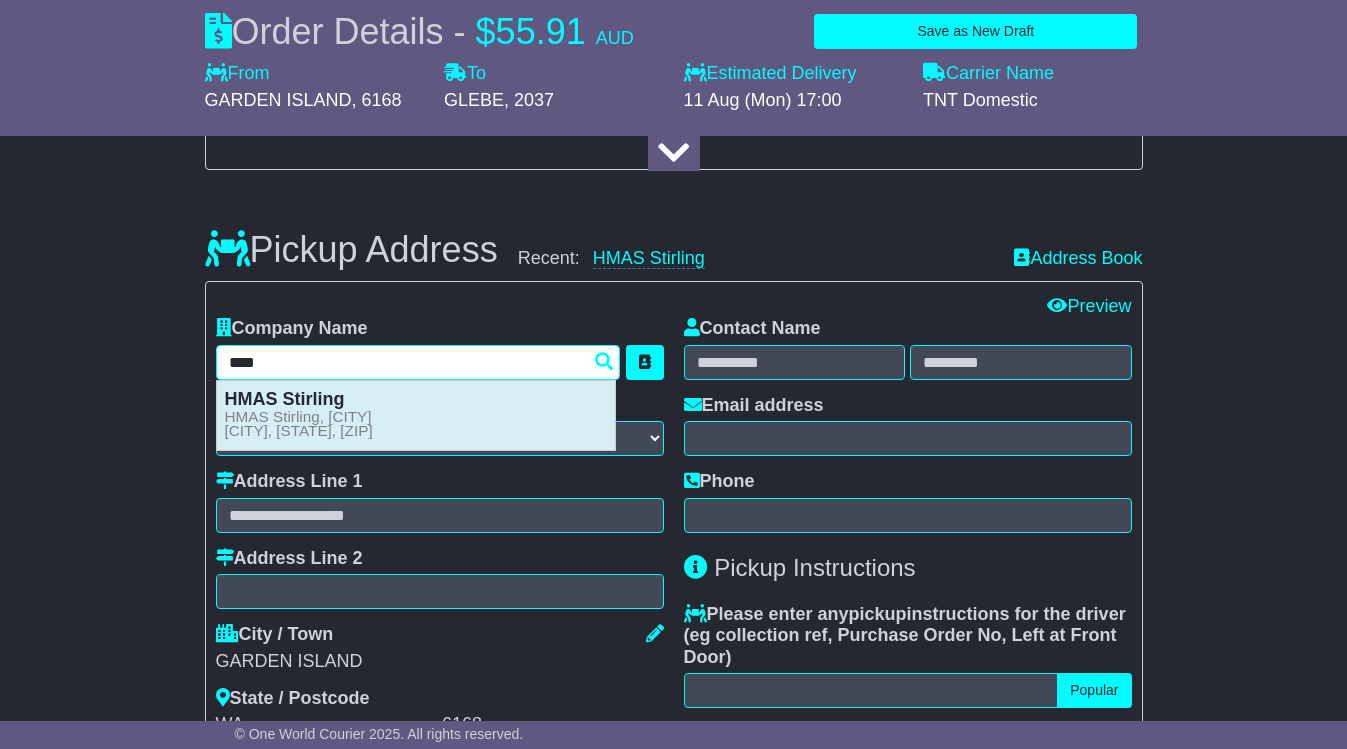 click on "HMAS Stirling, [CITY], [CITY], [STATE], [ZIP]" at bounding box center [299, 424] 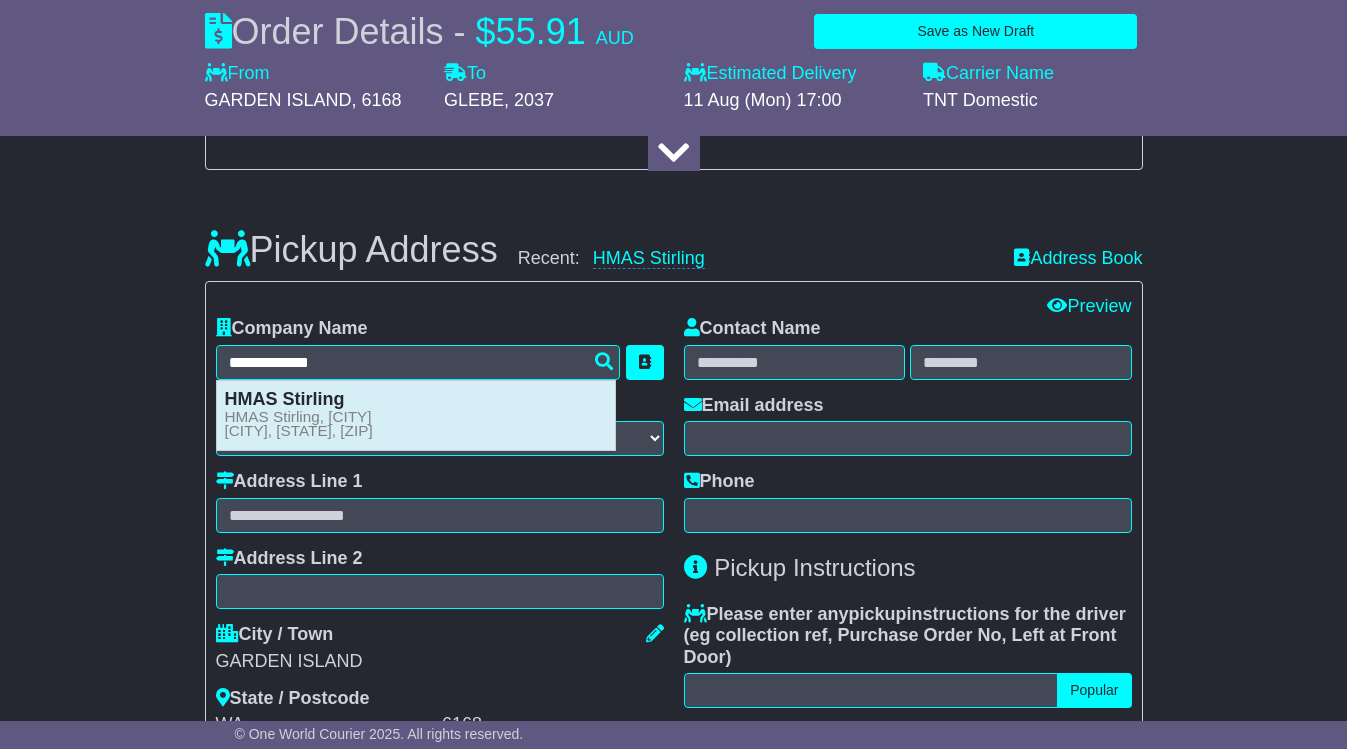 type 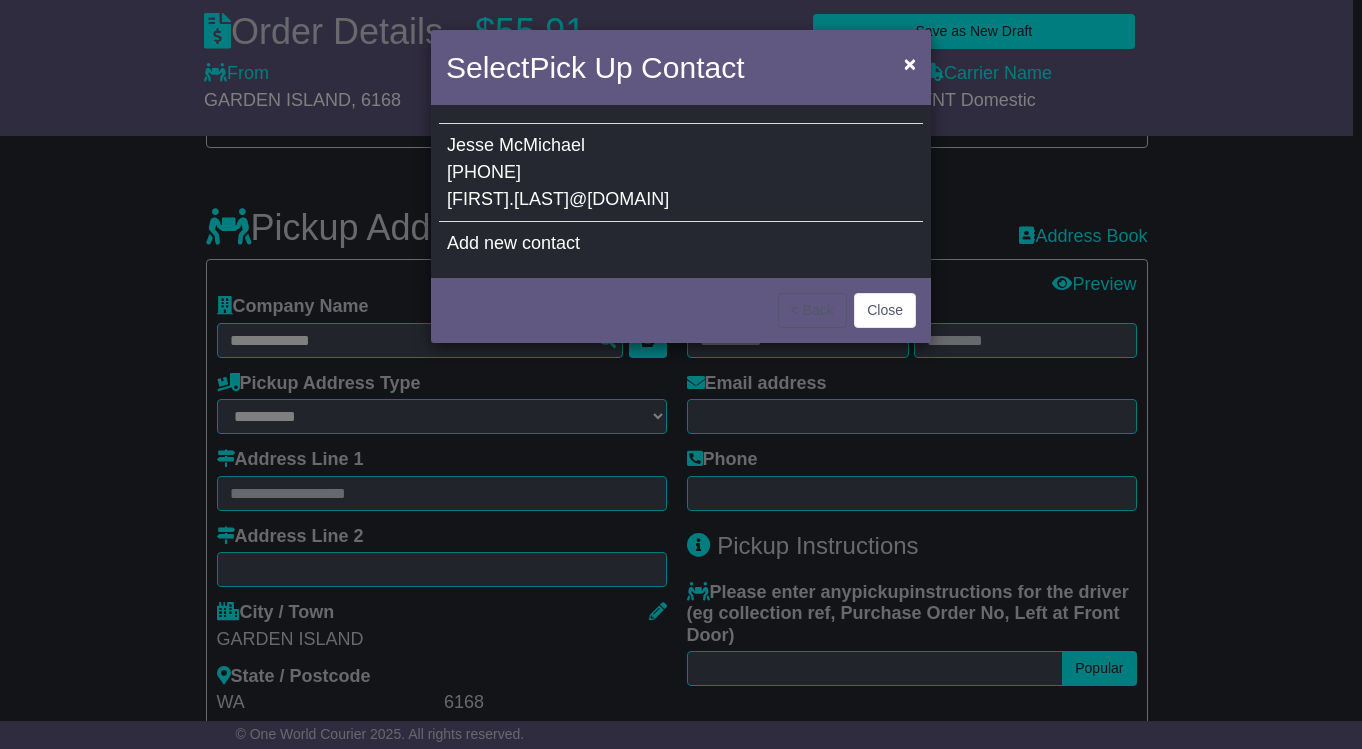 click on "Add new contact" at bounding box center (513, 243) 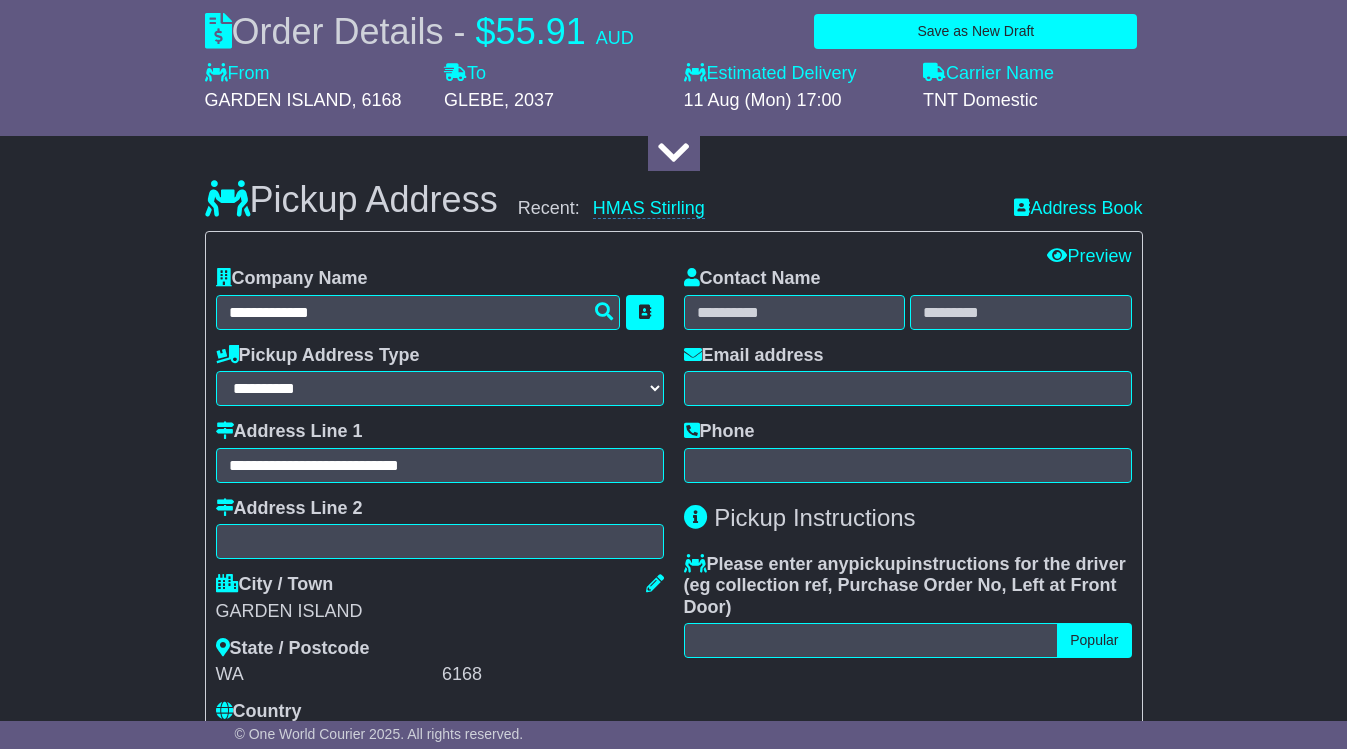 scroll, scrollTop: 600, scrollLeft: 0, axis: vertical 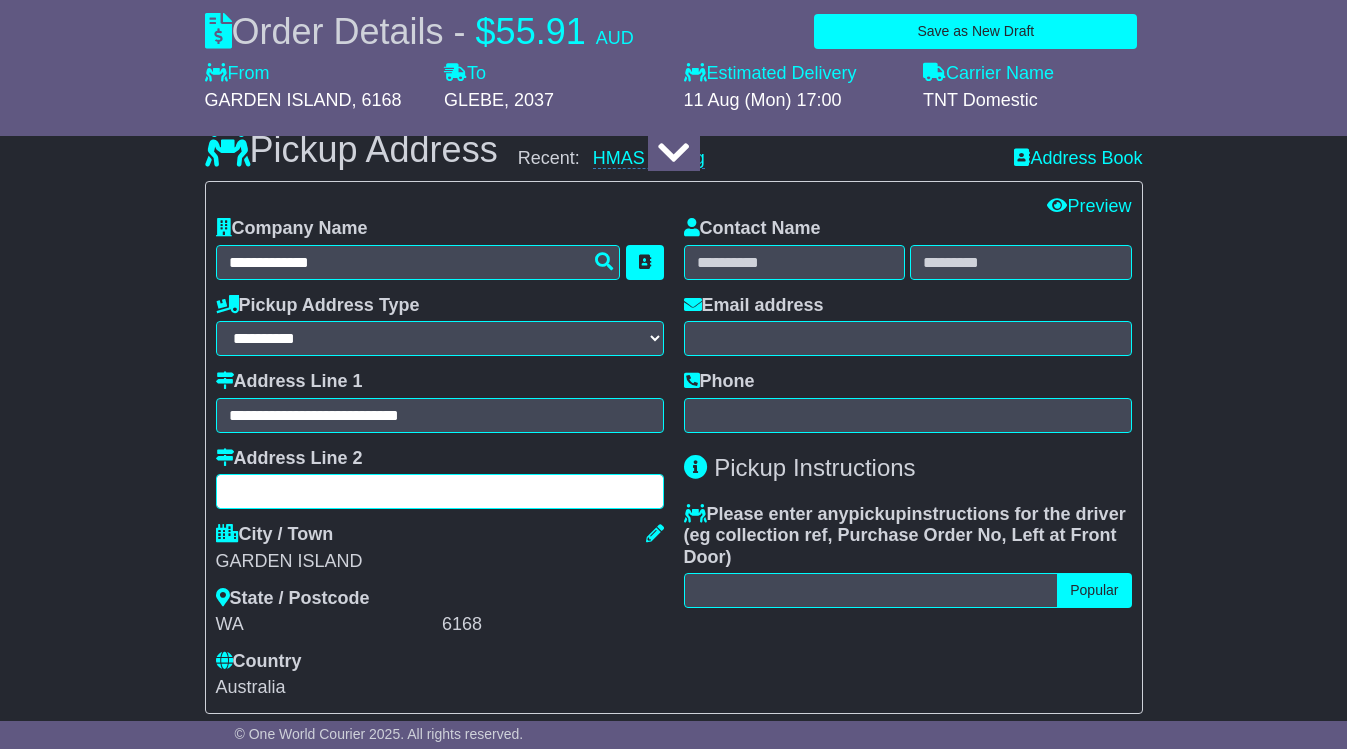 click at bounding box center [440, 491] 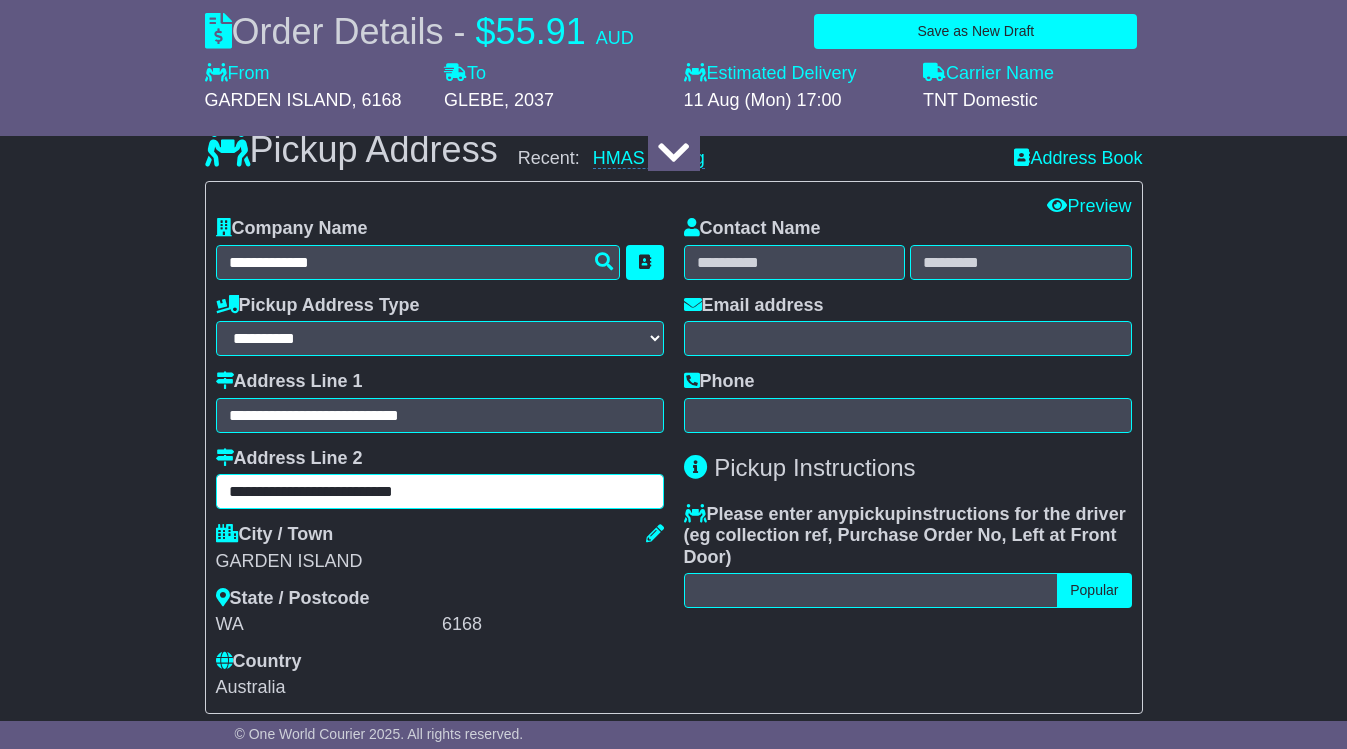 type on "**********" 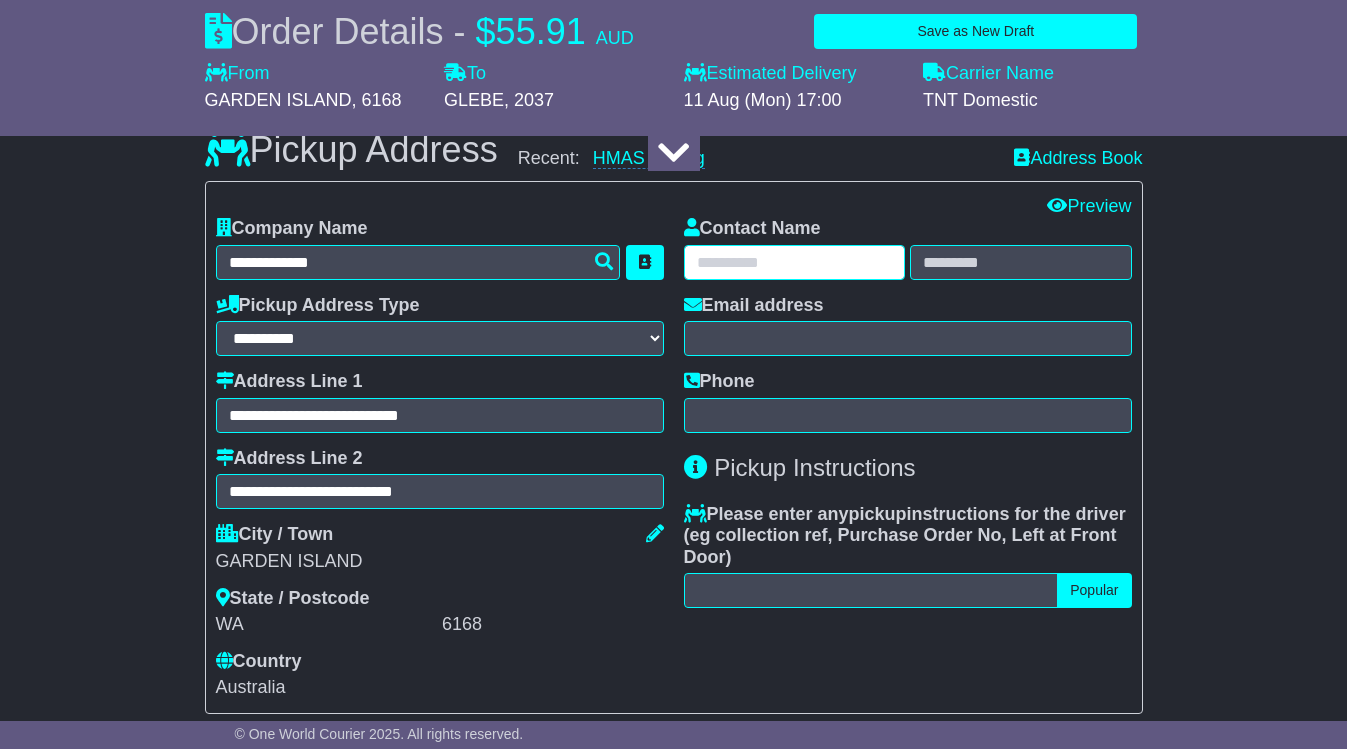 click at bounding box center [795, 262] 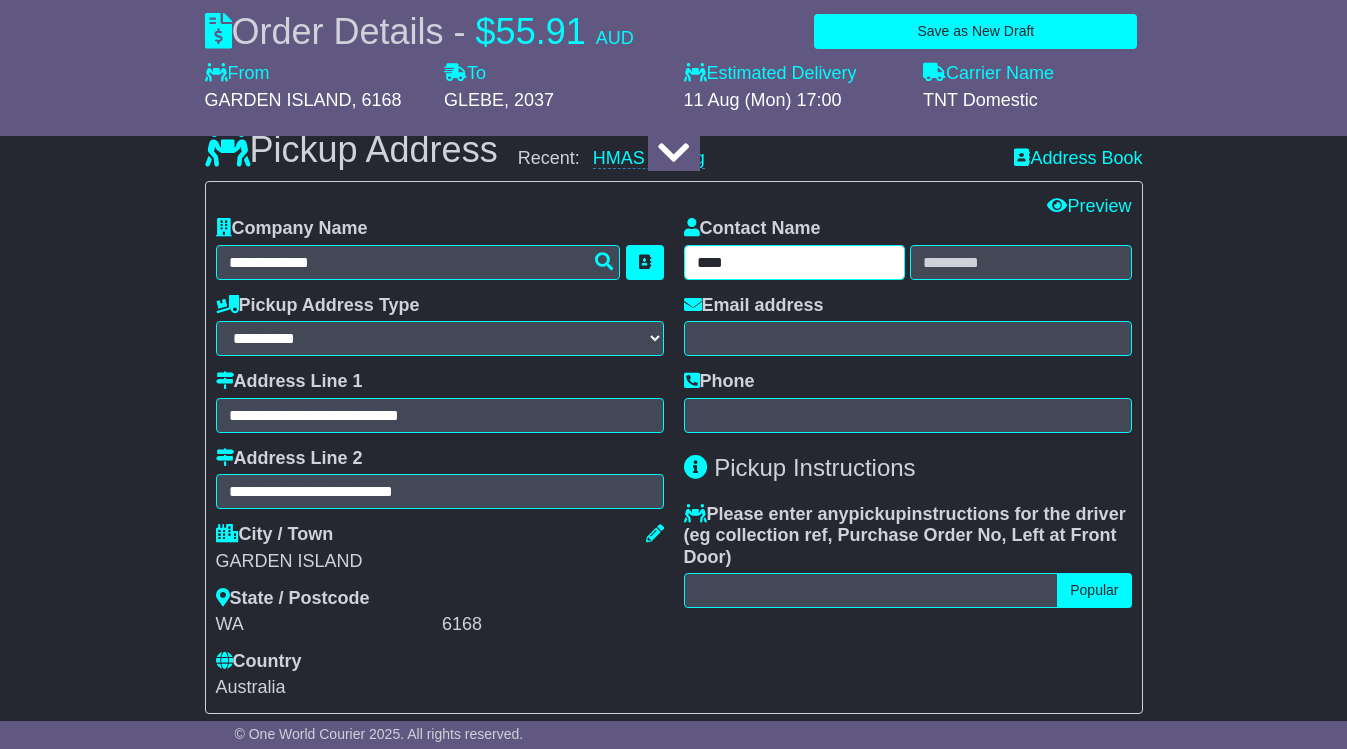 type on "****" 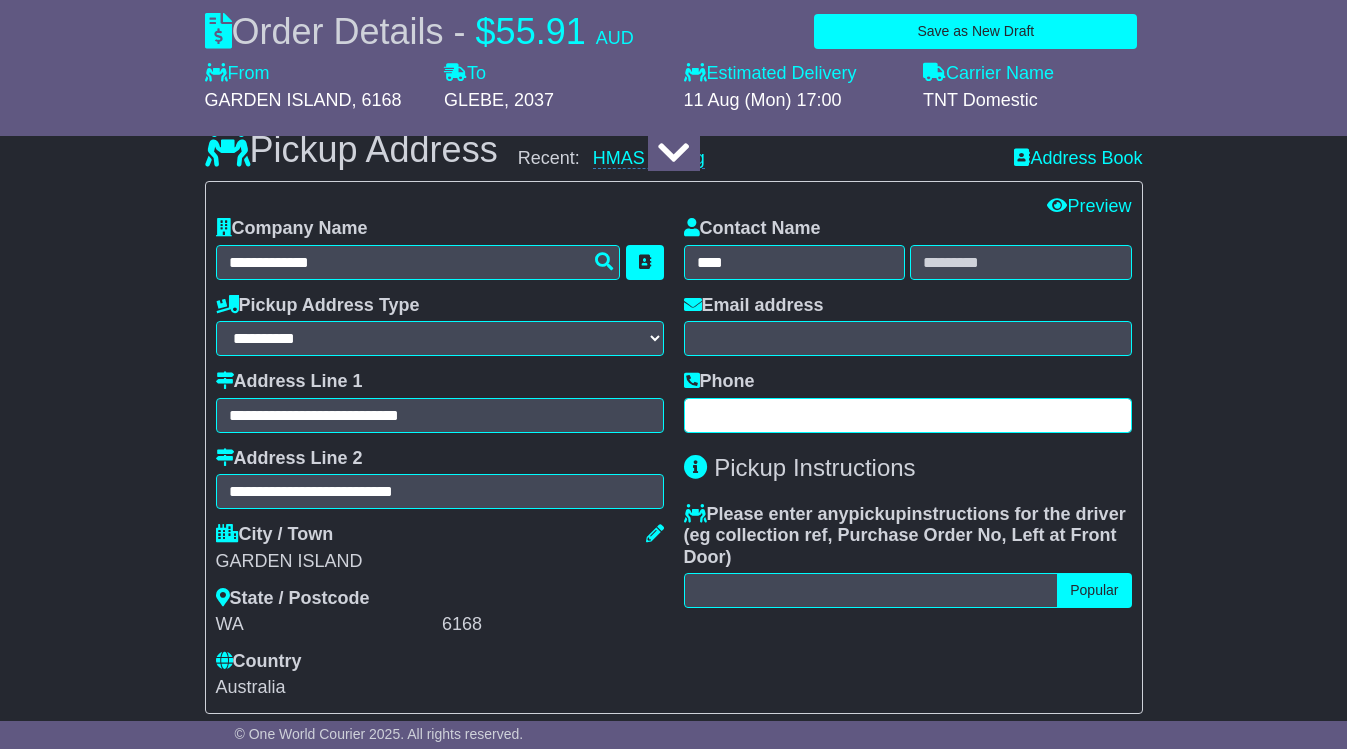 click at bounding box center [908, 415] 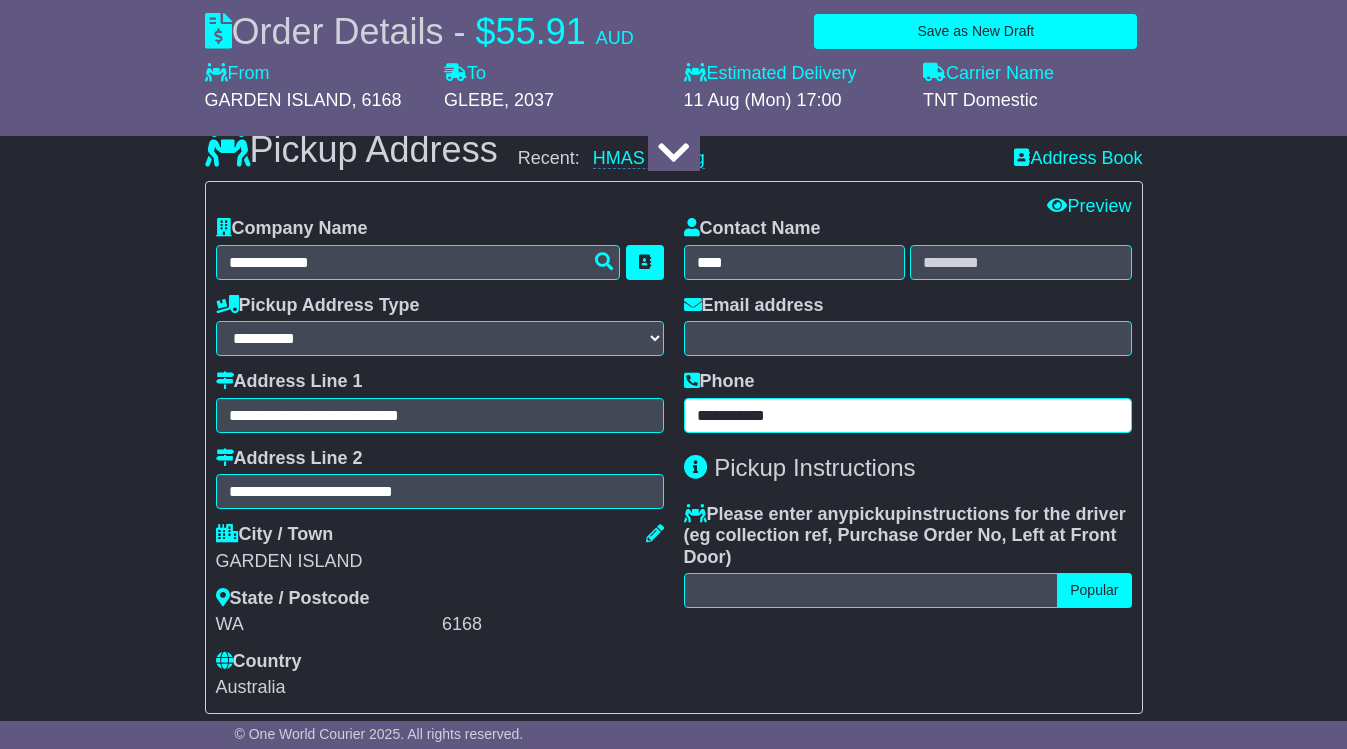 drag, startPoint x: 715, startPoint y: 416, endPoint x: 667, endPoint y: 414, distance: 48.04165 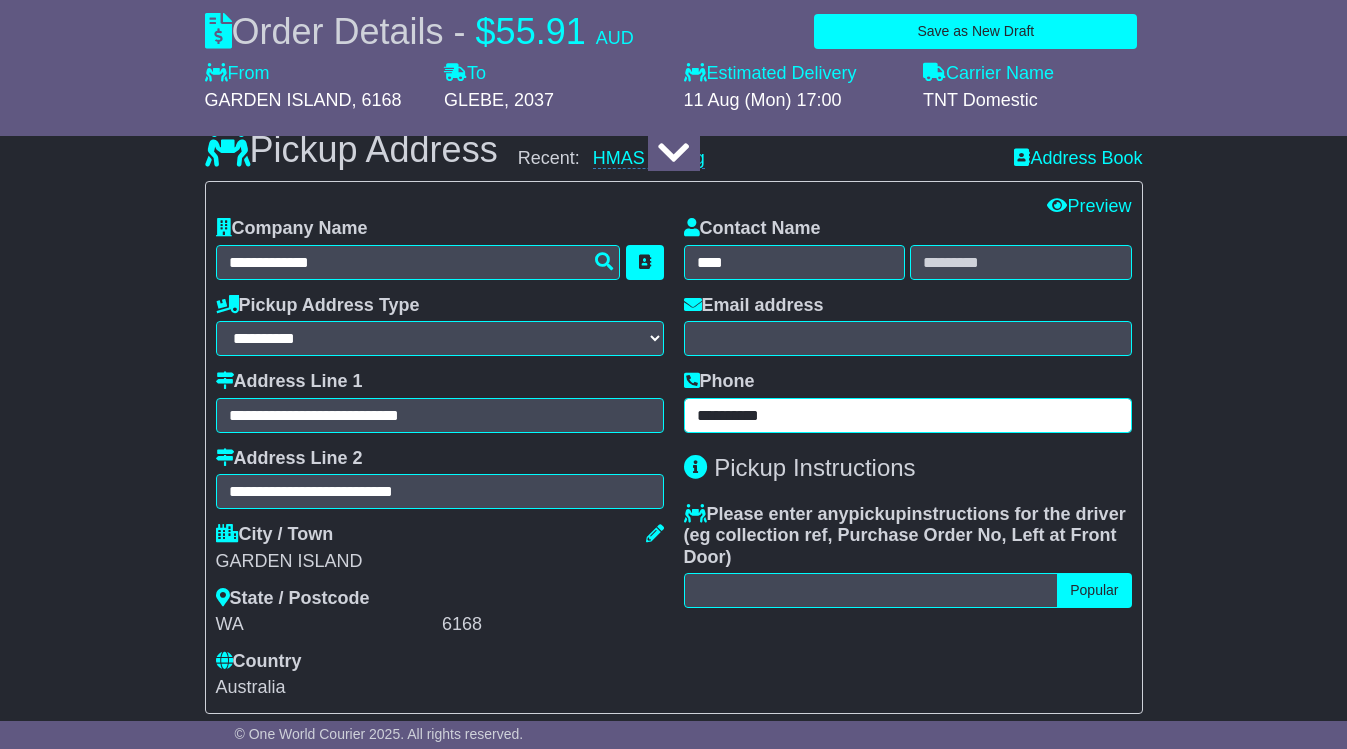 type on "**********" 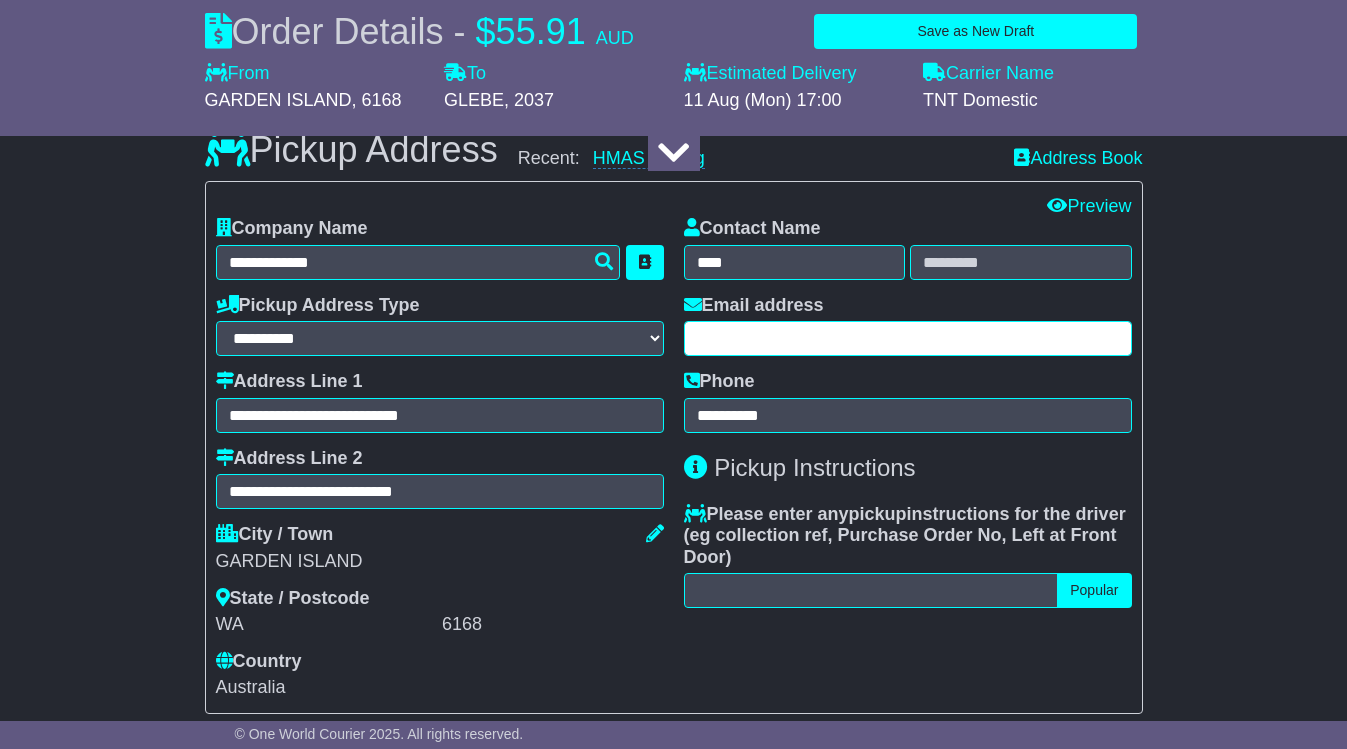 click at bounding box center (908, 338) 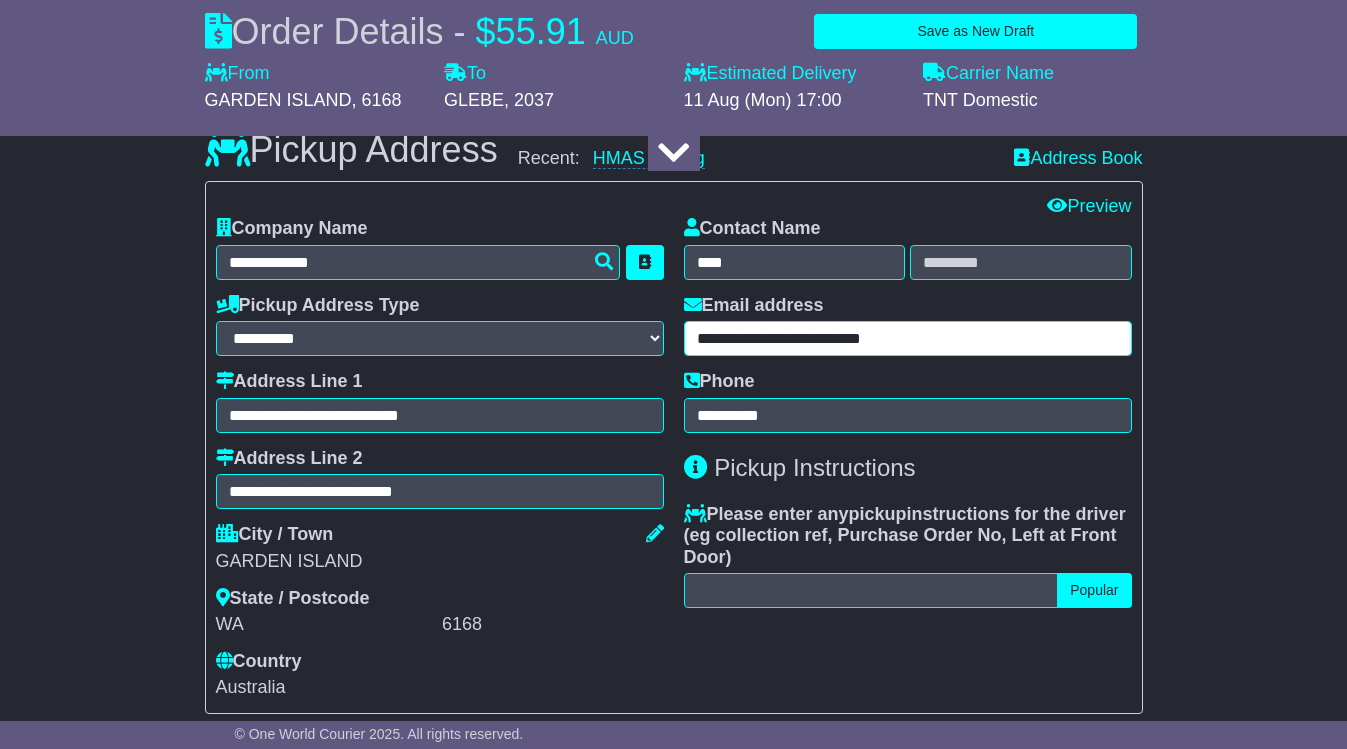 type on "**********" 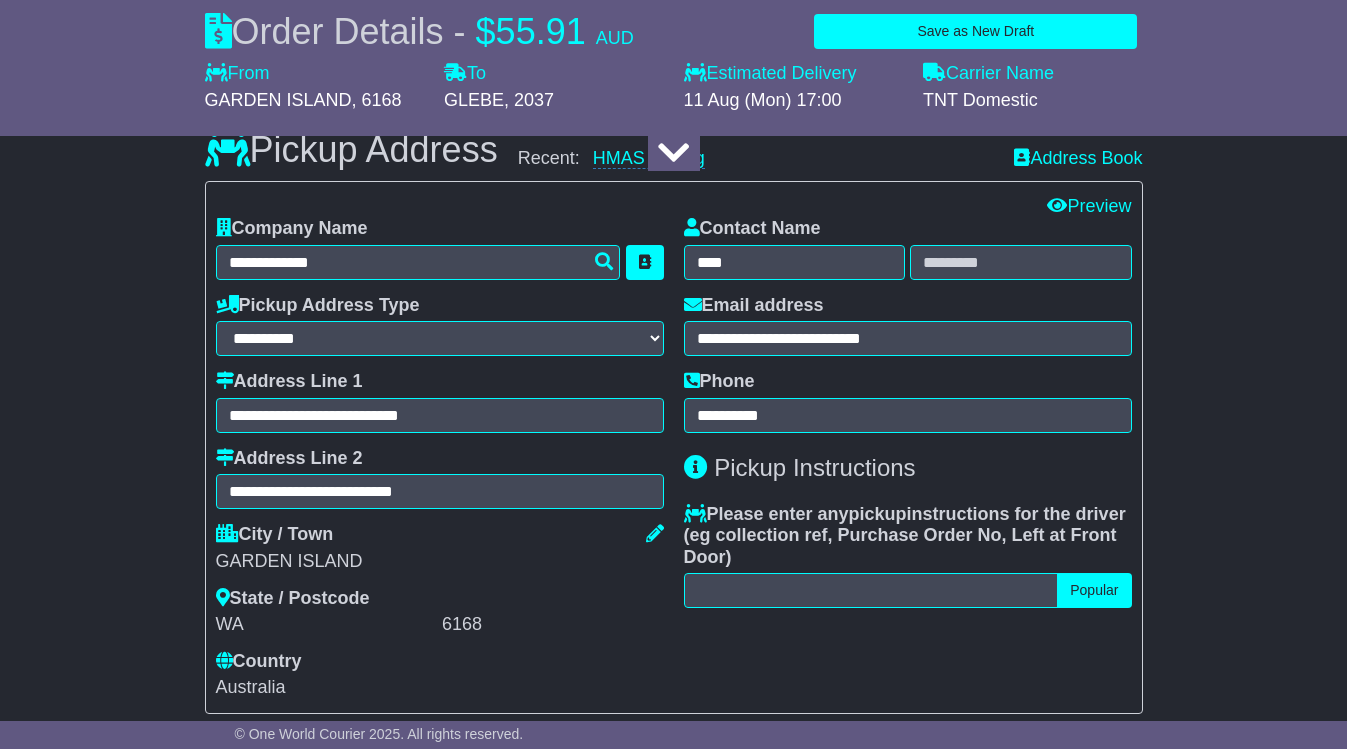 click on "City / Town
[CITY]
State / Postcode
[STATE]
[ZIP]
Country
[COUNTRY]
[COUNTRY]
[COUNTRY]
[COUNTRY]
[COUNTRY]
[COUNTRY]
[COUNTRY]
[COUNTRY]
[COUNTRY]
[COUNTRY]
[COUNTRY]
[COUNTRY]
[COUNTRY]" at bounding box center (440, 611) 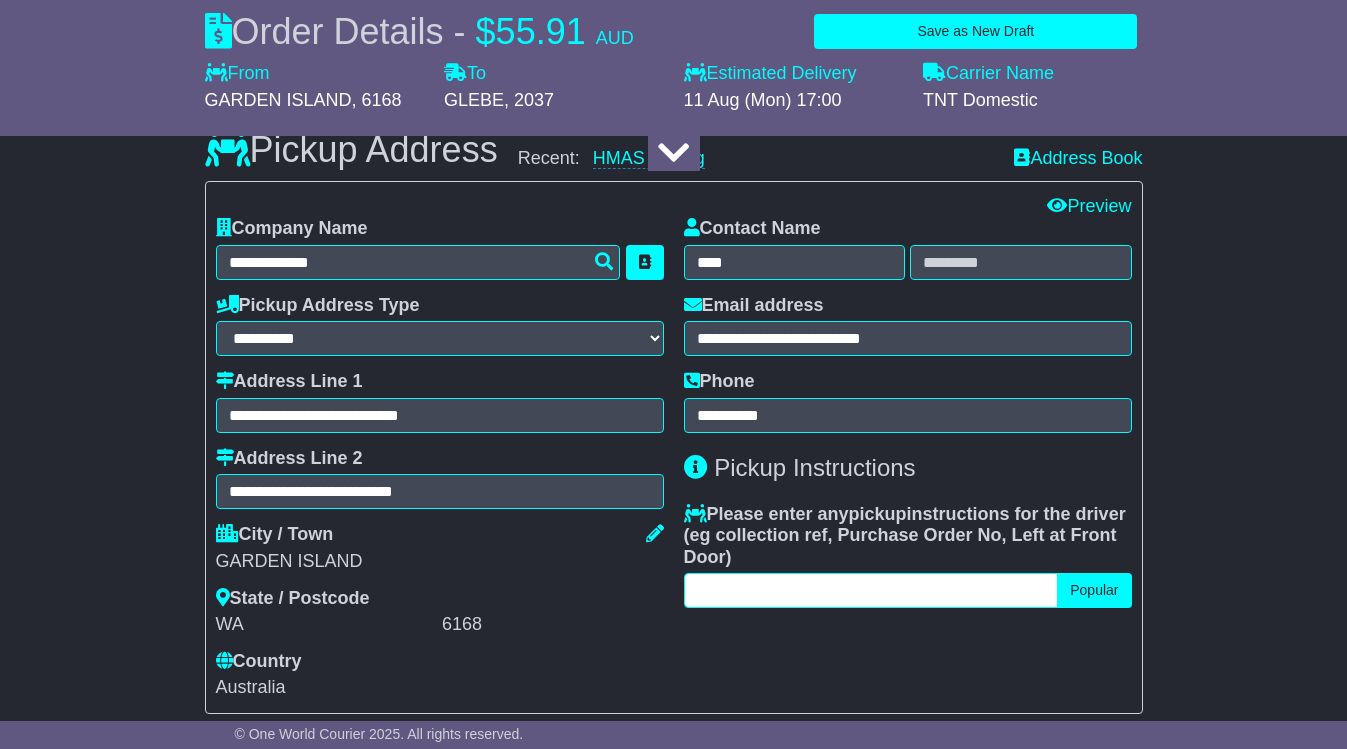 click at bounding box center (871, 590) 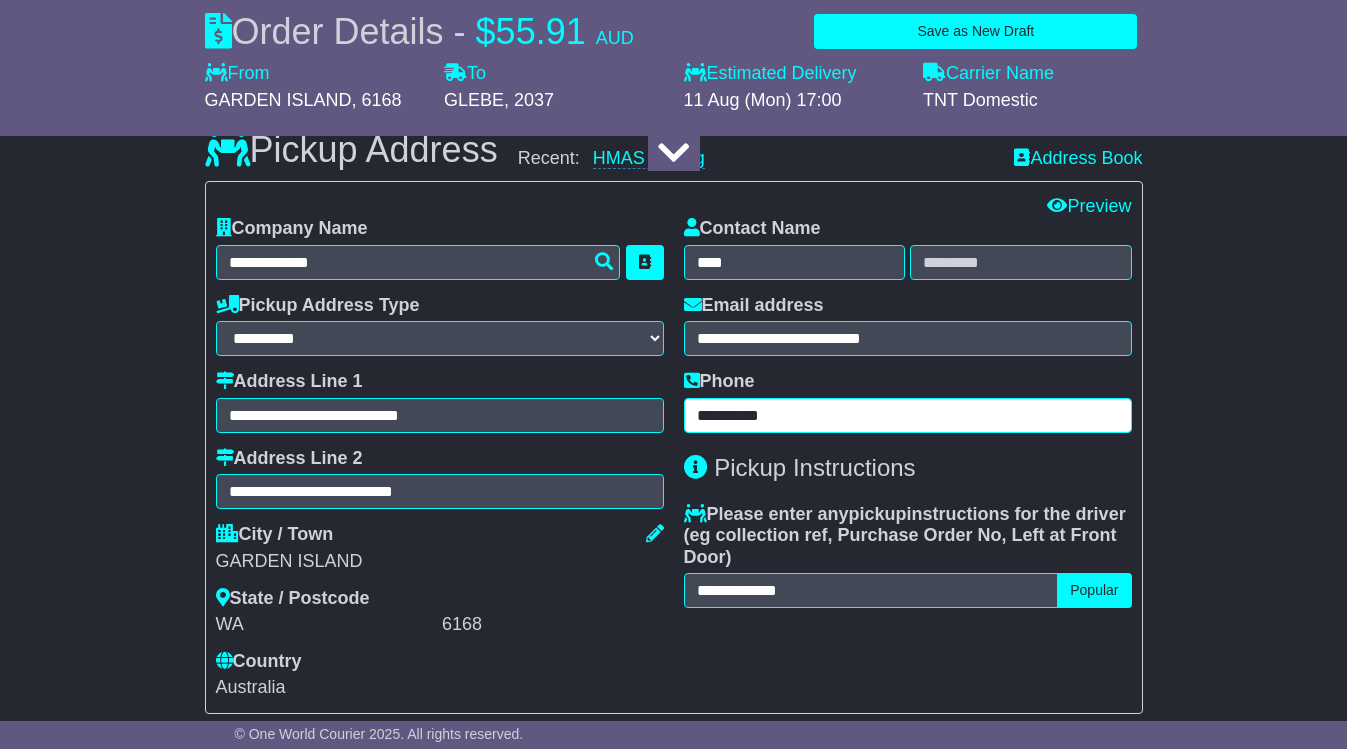 click on "**********" at bounding box center (908, 415) 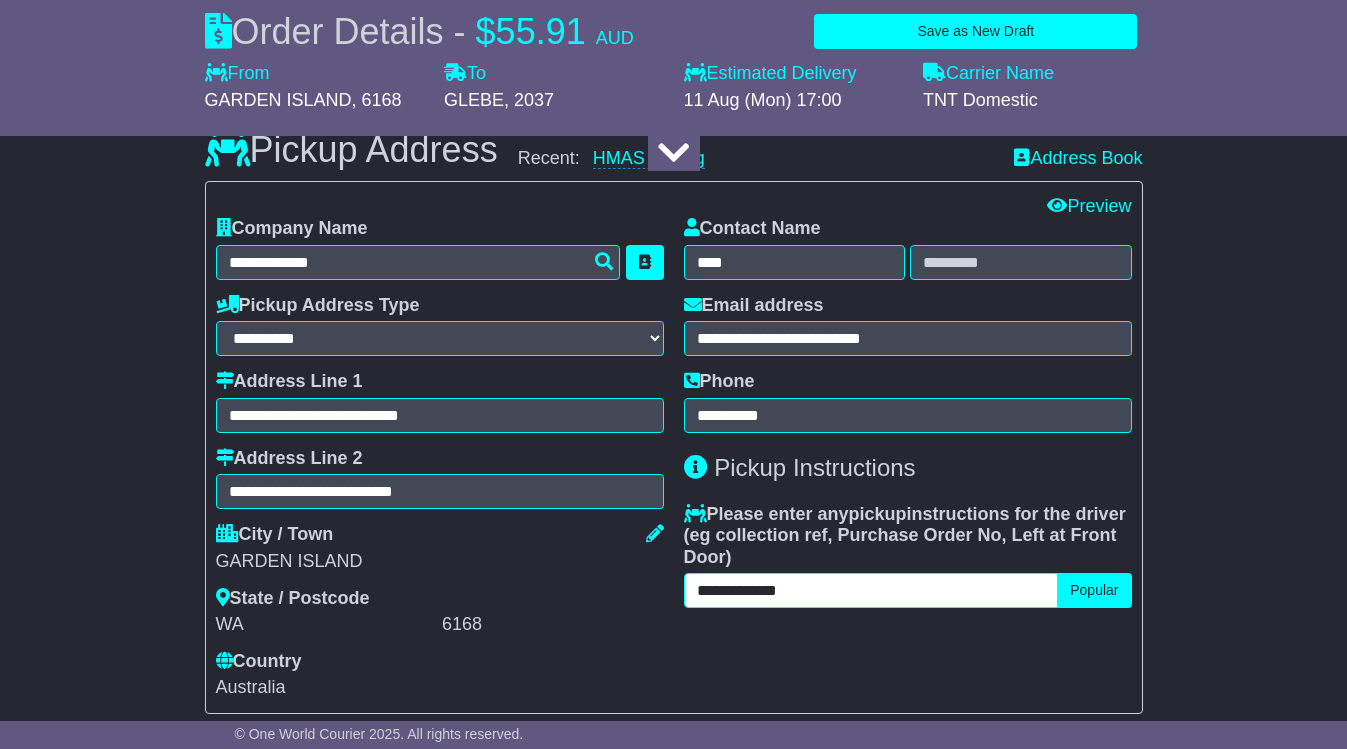 click on "**********" at bounding box center (871, 590) 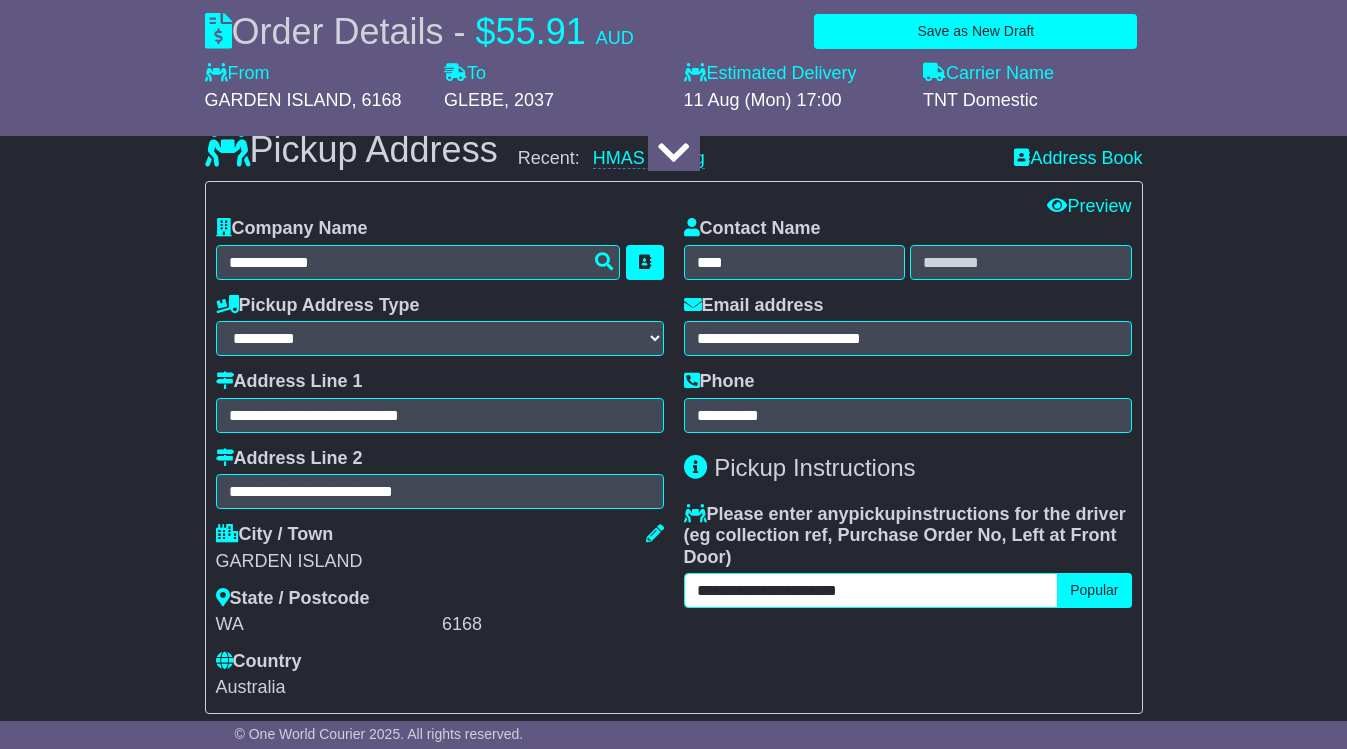 type on "**********" 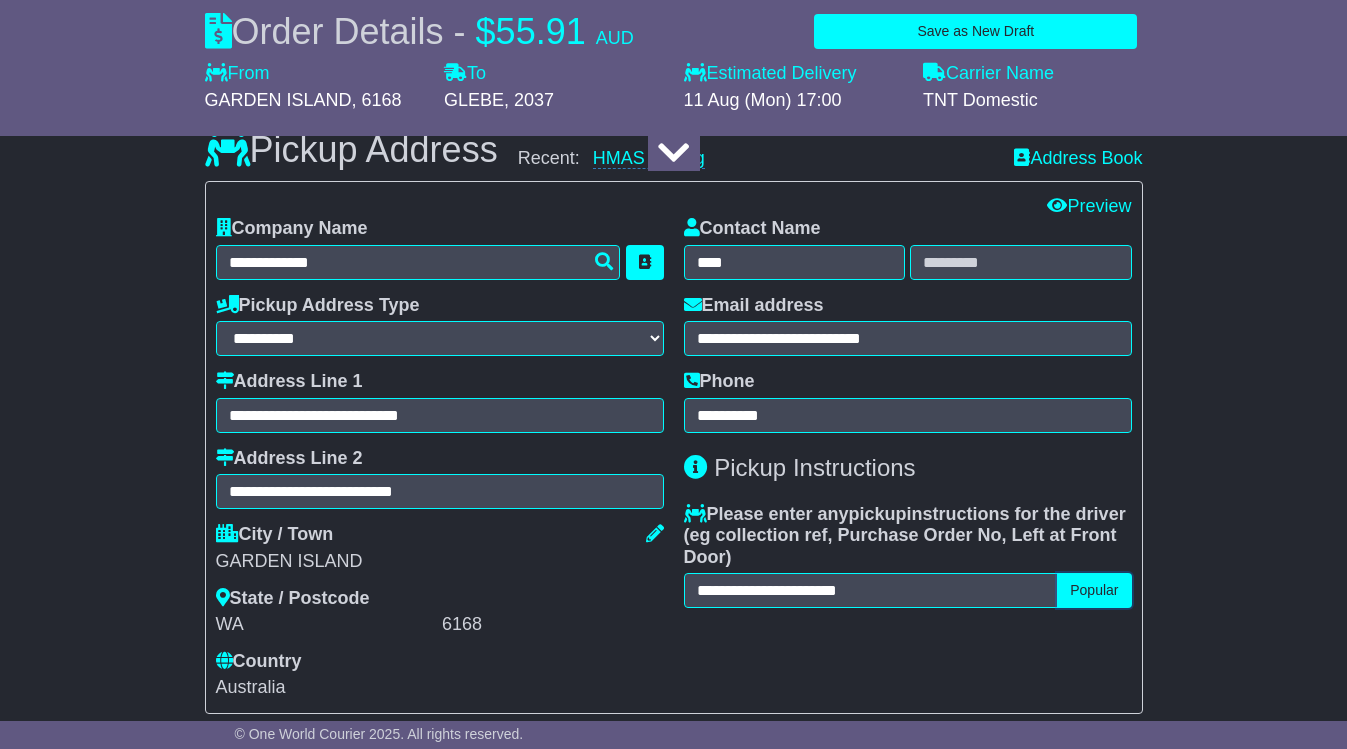 type 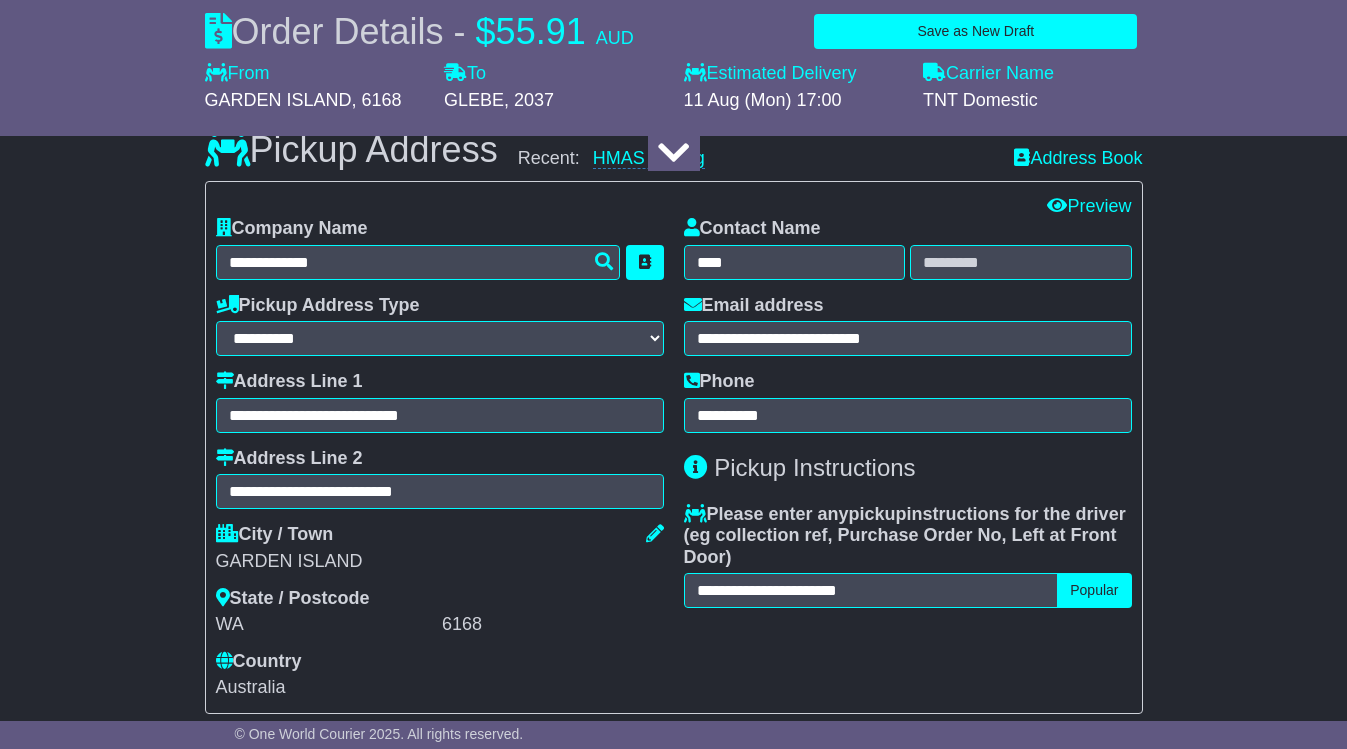 click on "**********" at bounding box center (908, 458) 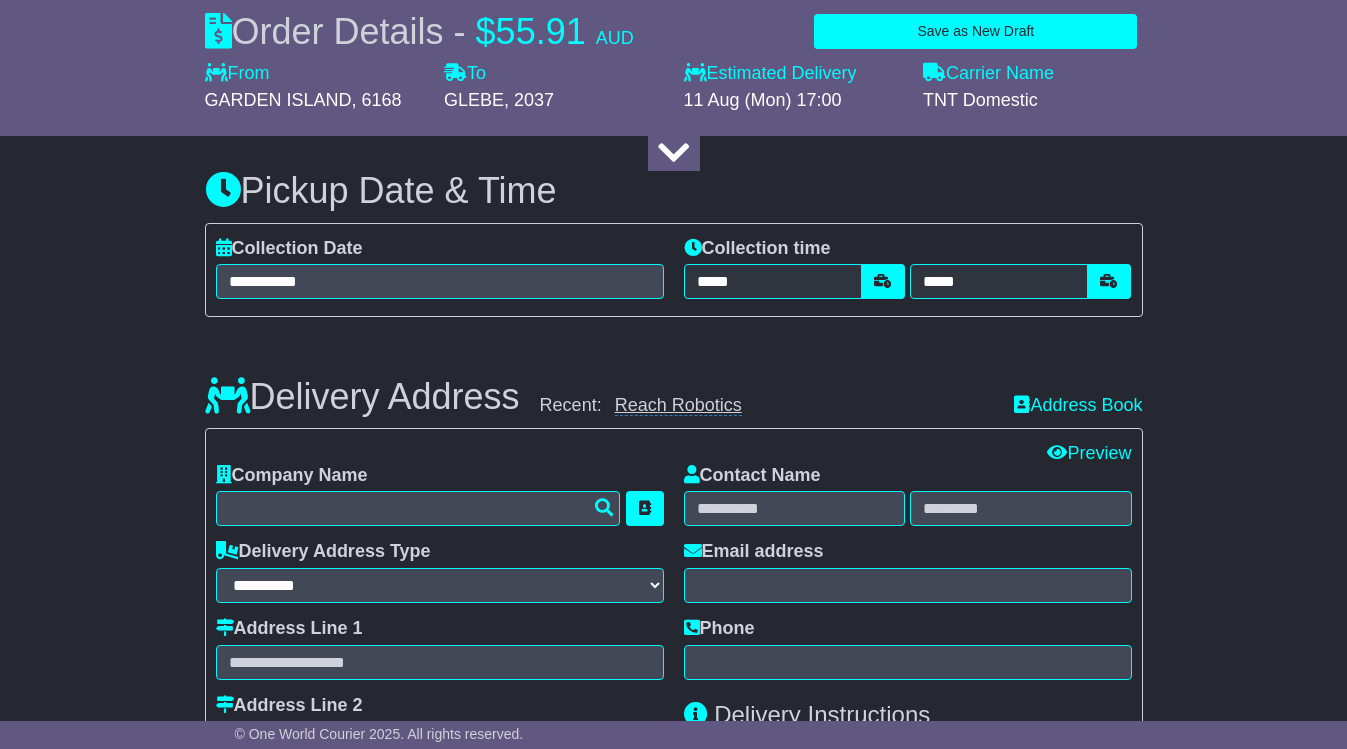 scroll, scrollTop: 1200, scrollLeft: 0, axis: vertical 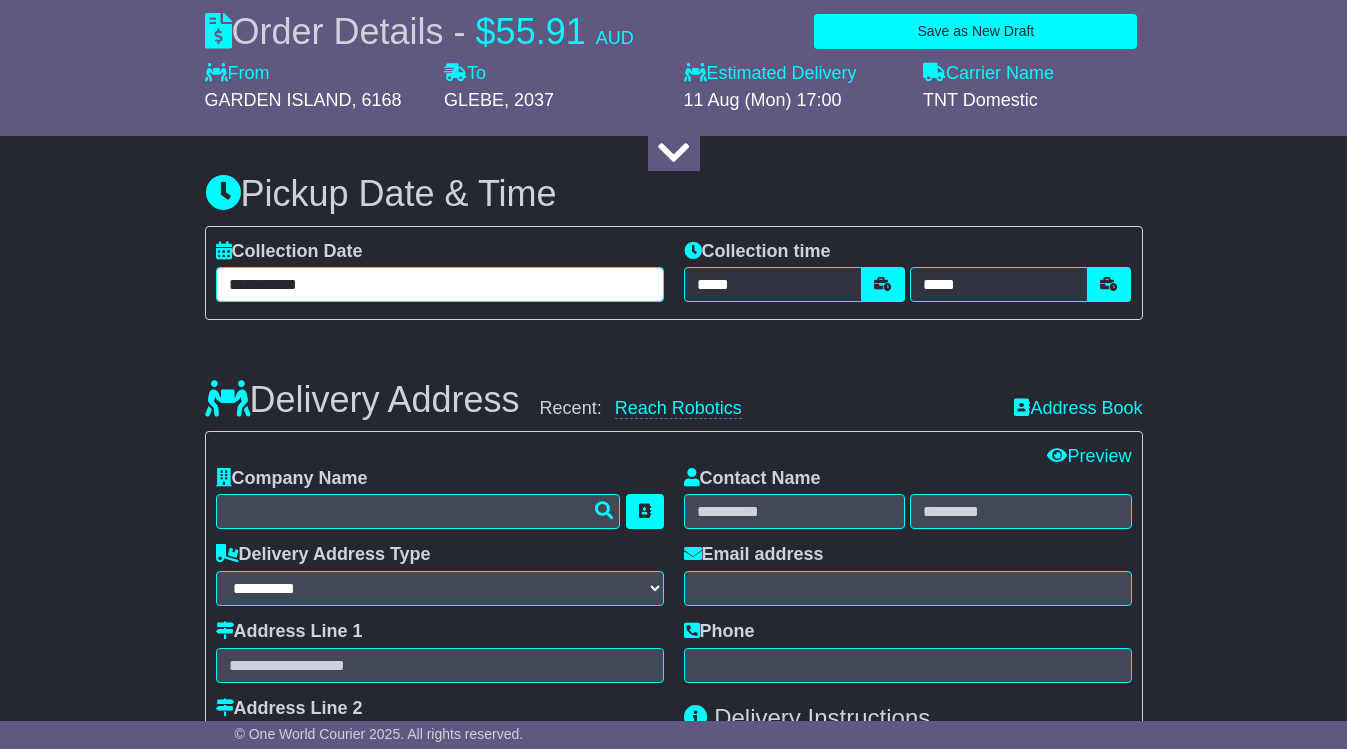 click on "**********" at bounding box center [440, 284] 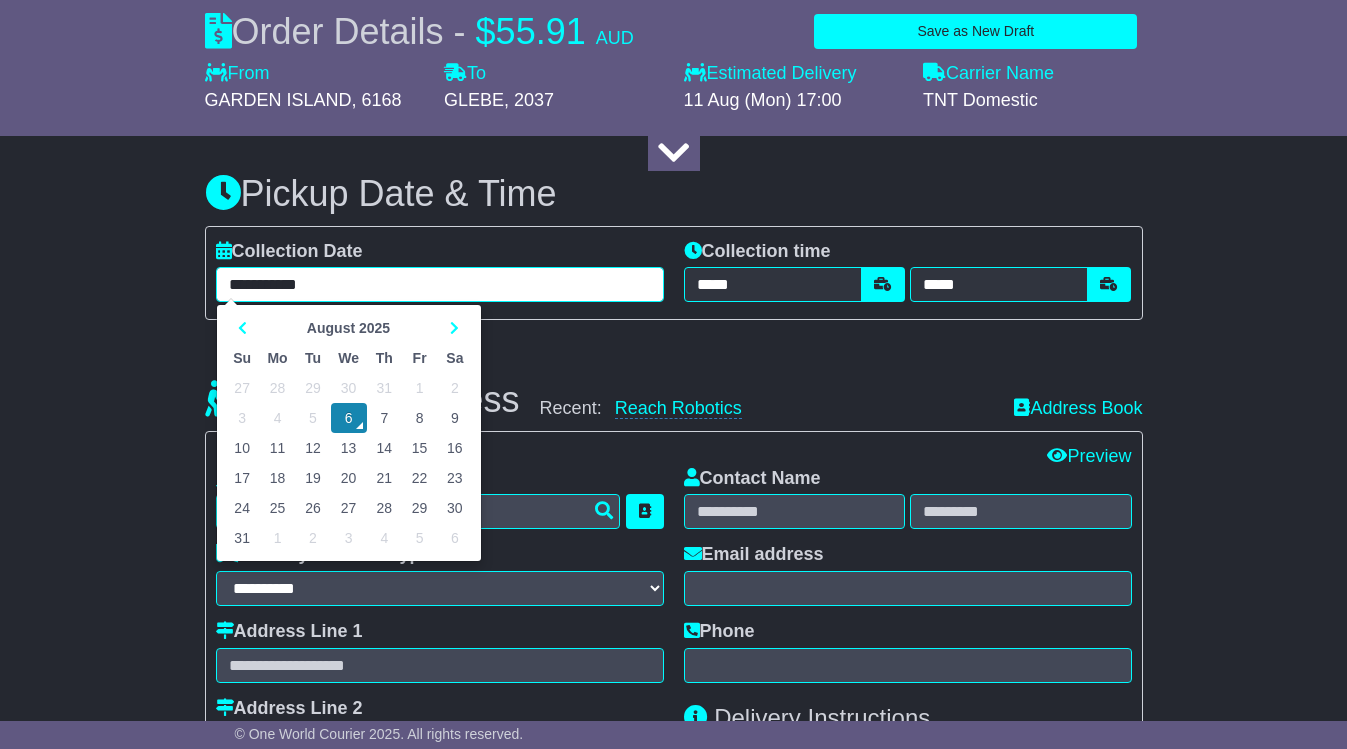 click on "7" at bounding box center (384, 418) 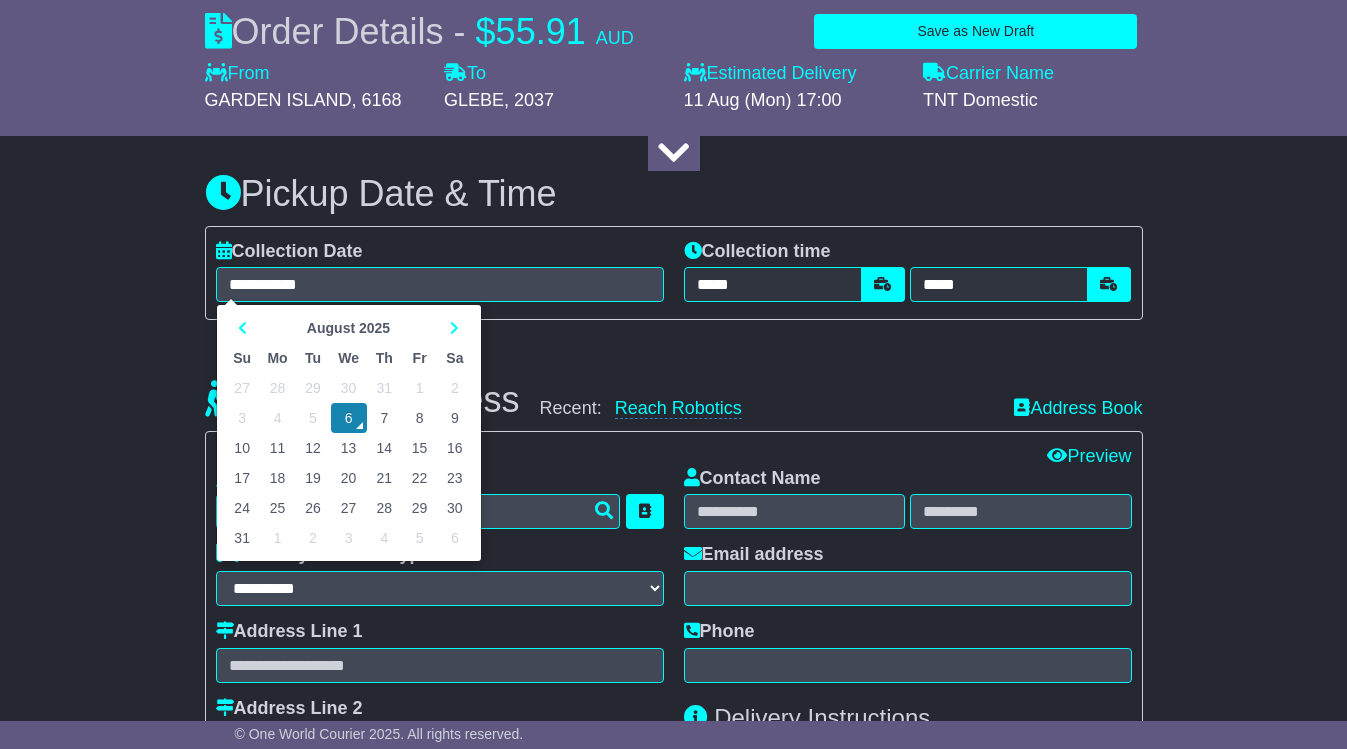 type on "**********" 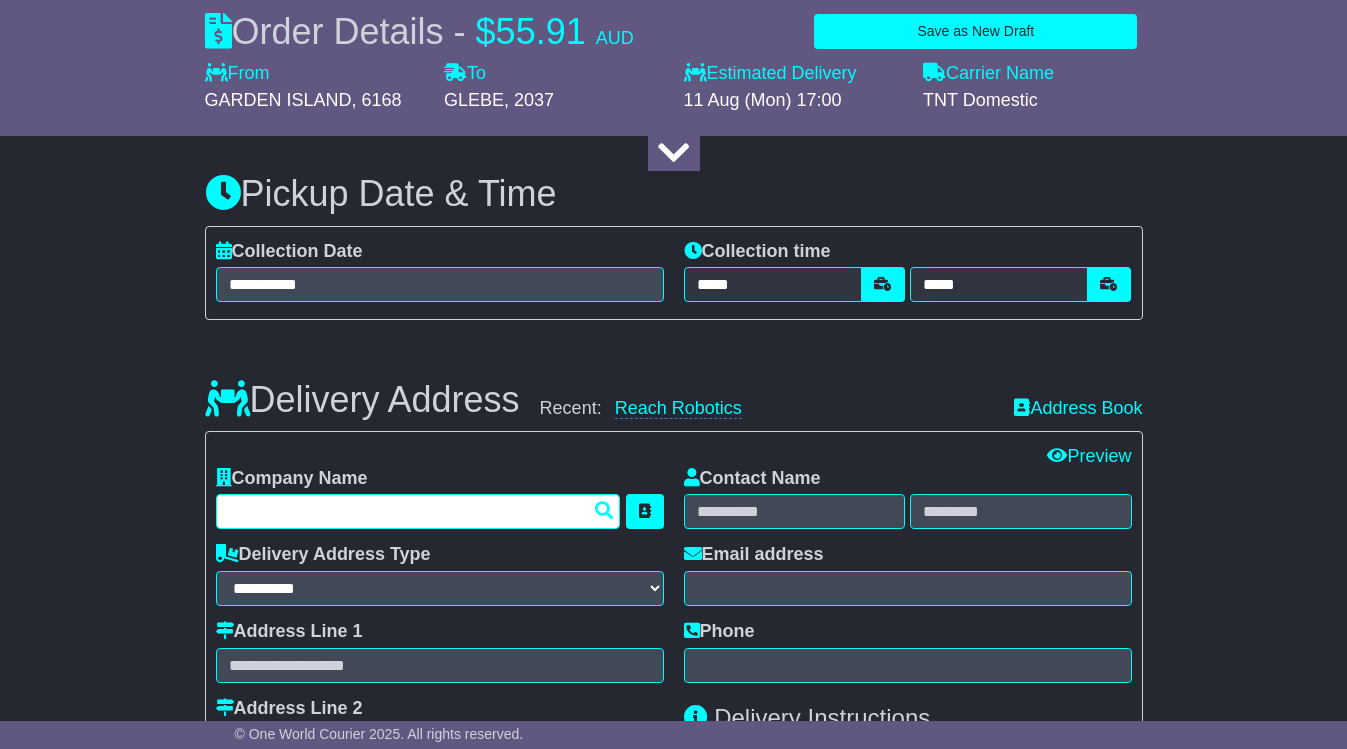 click at bounding box center (418, 511) 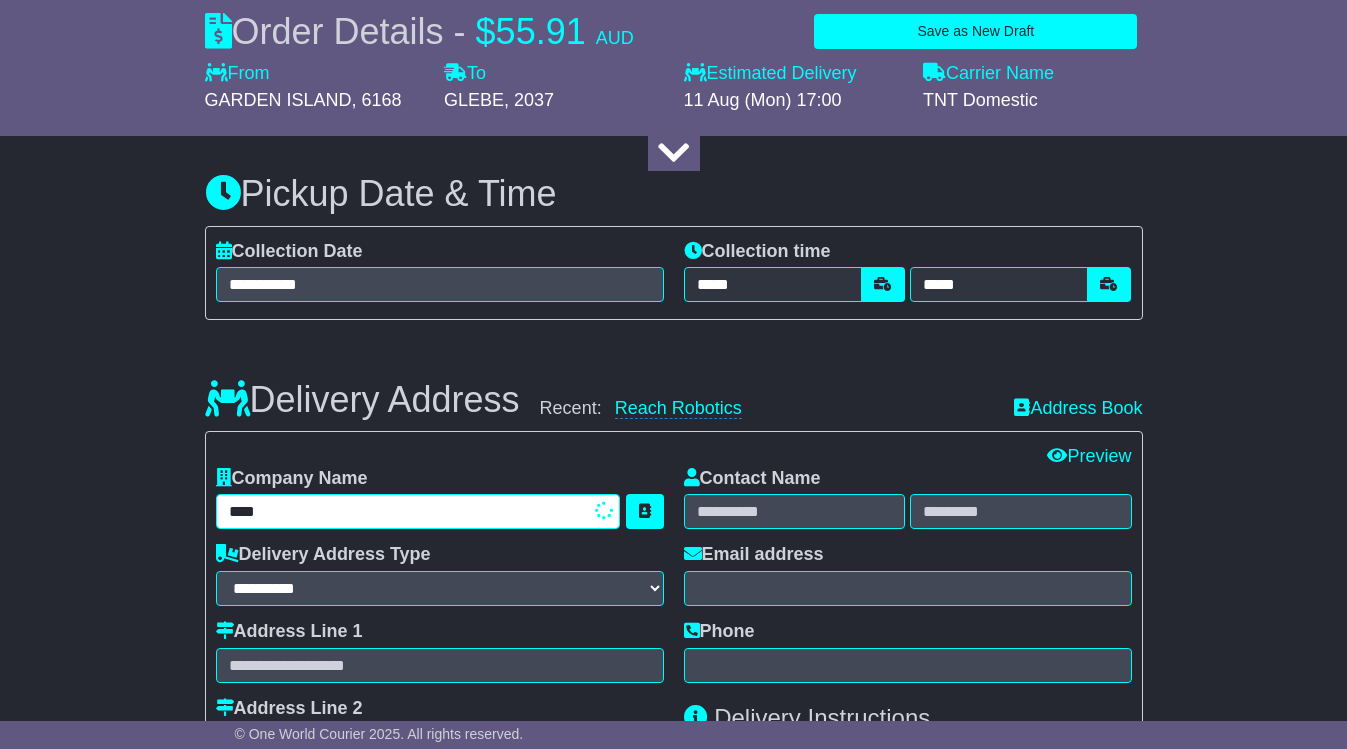type on "*****" 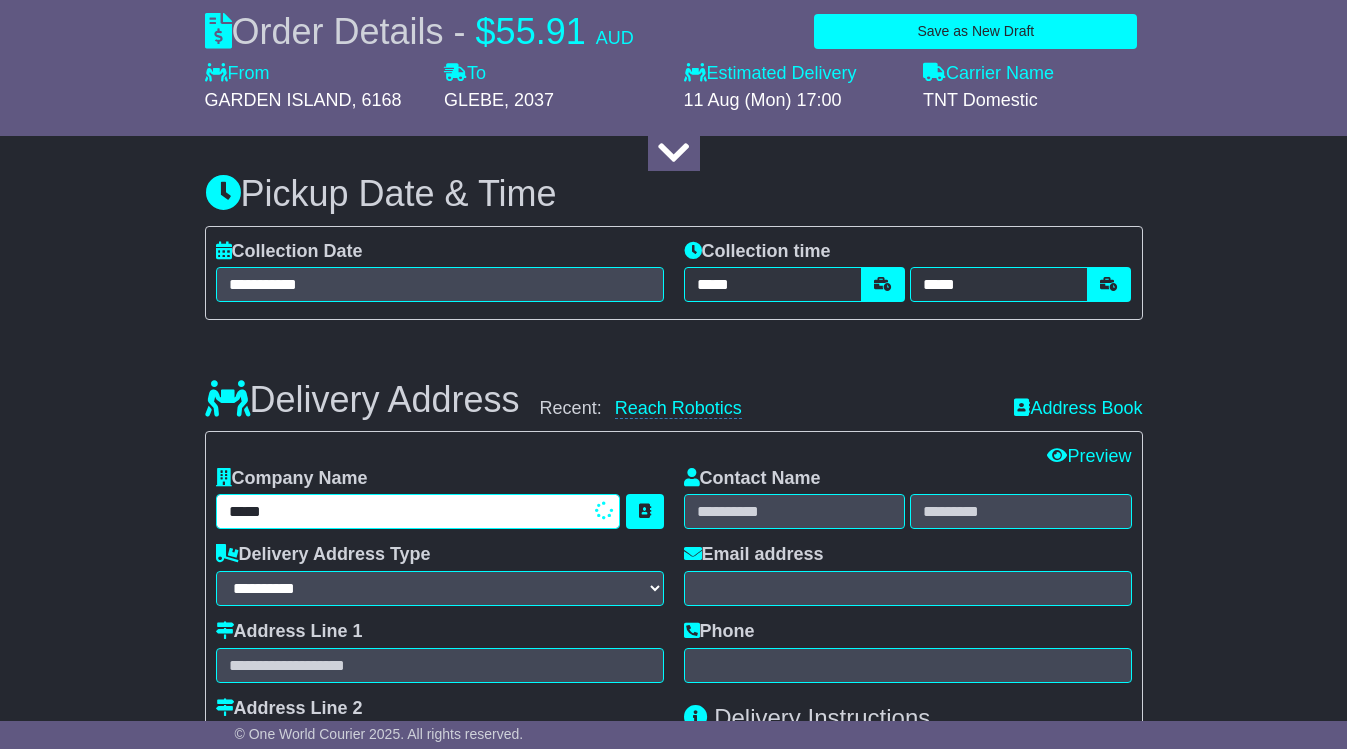type on "**********" 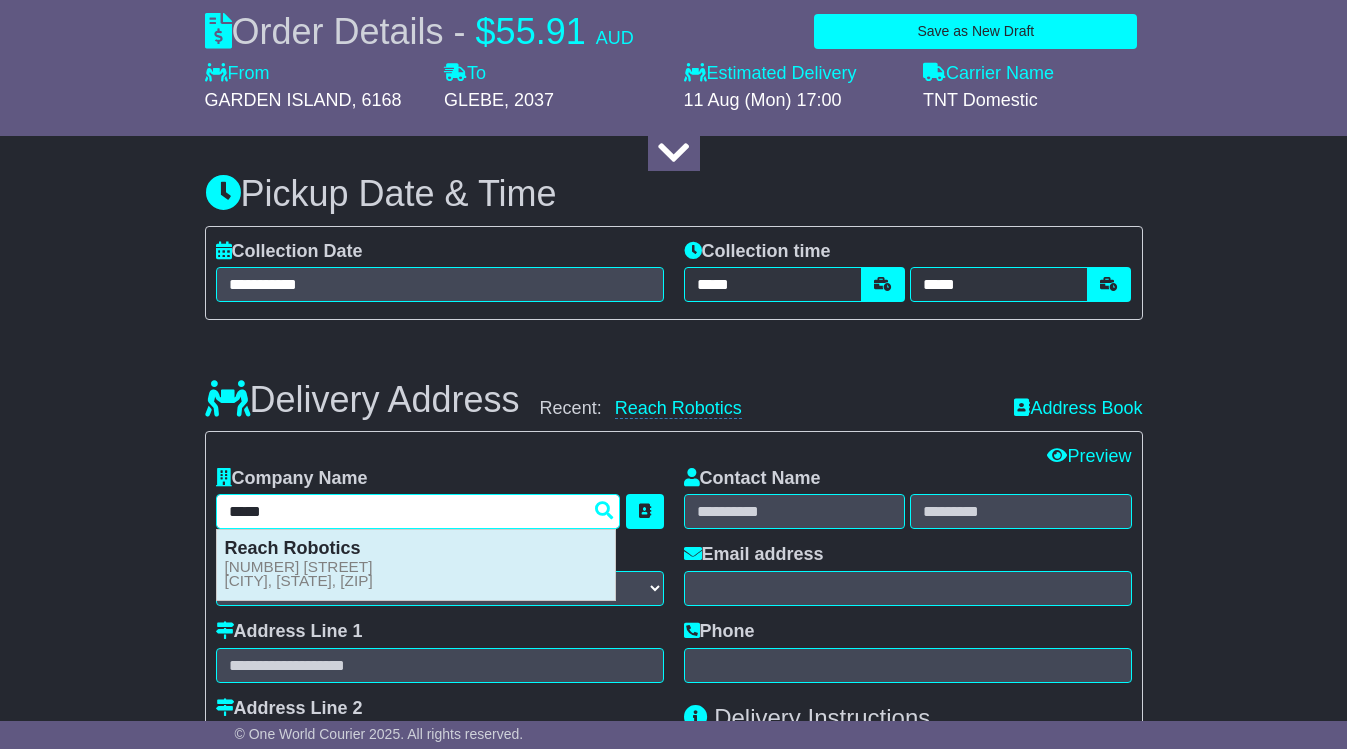 click on "Reach Robotics" at bounding box center (293, 548) 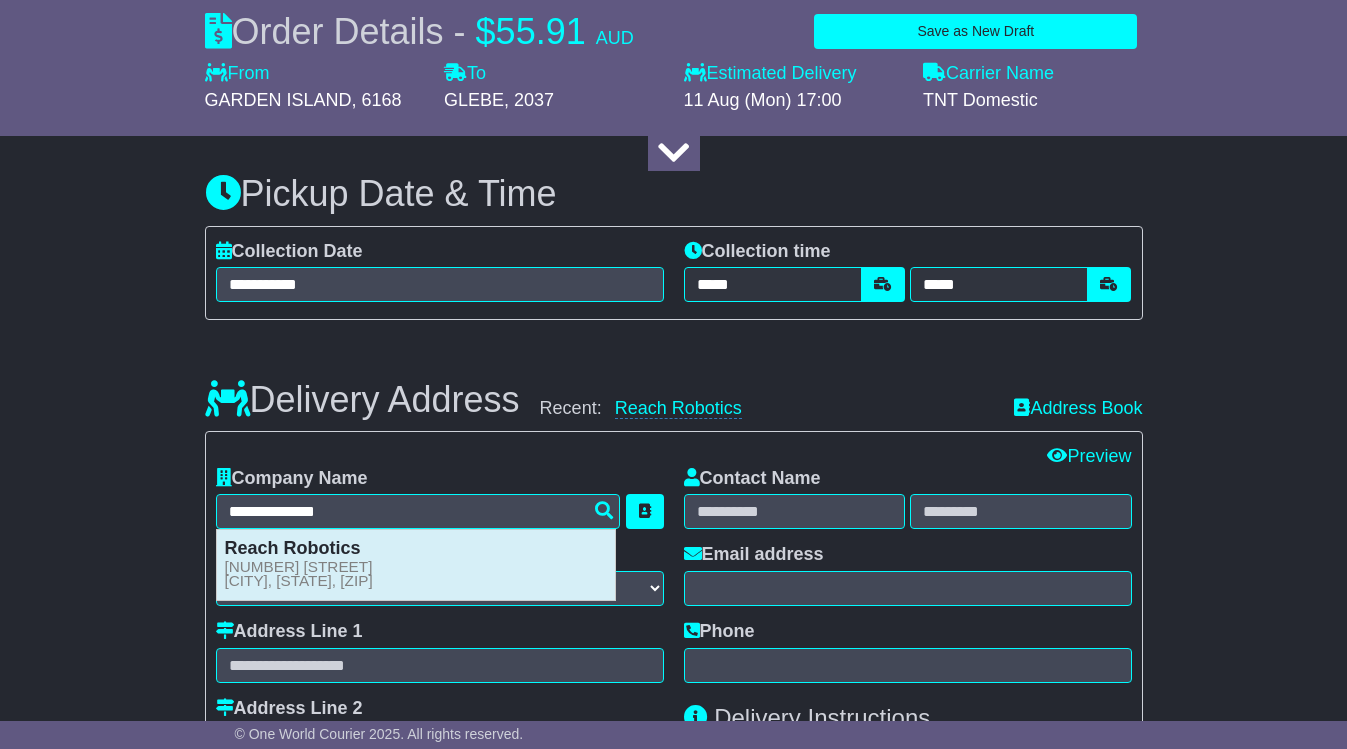 type 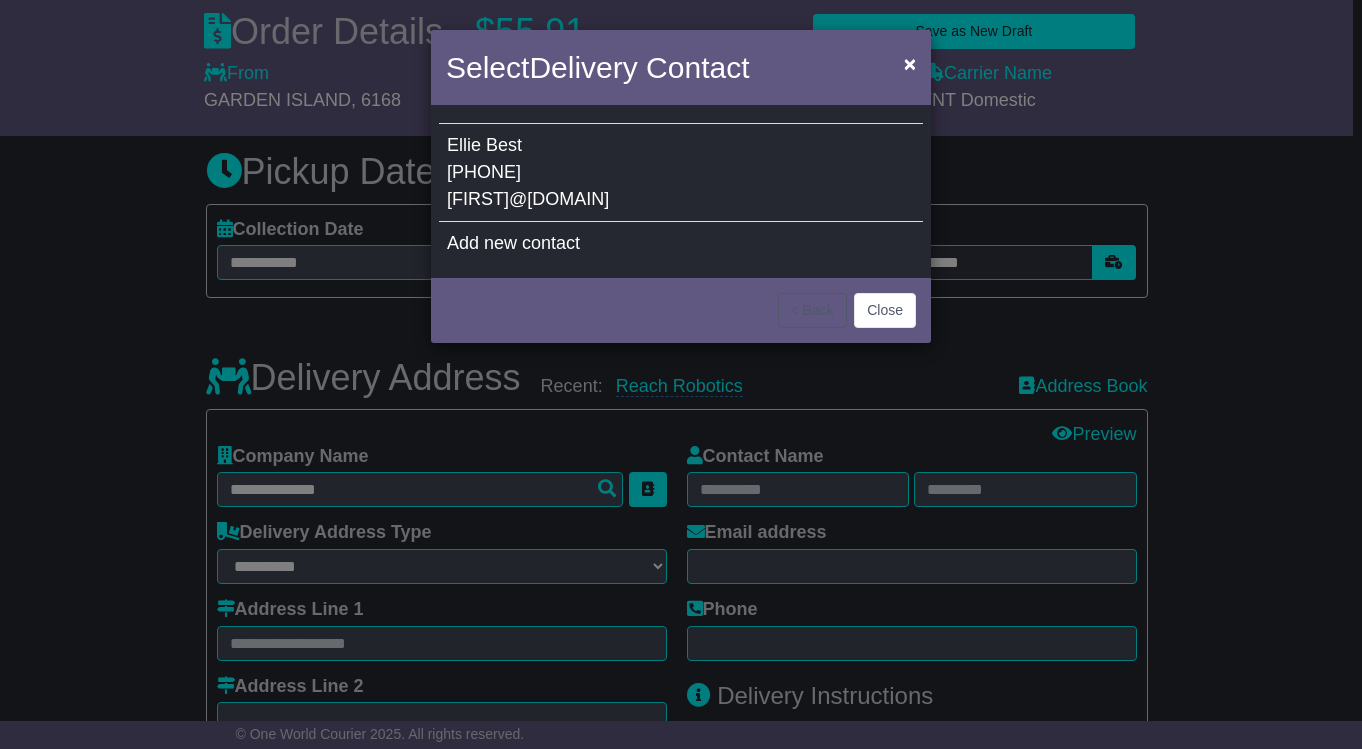 click on "[PHONE]" at bounding box center [484, 172] 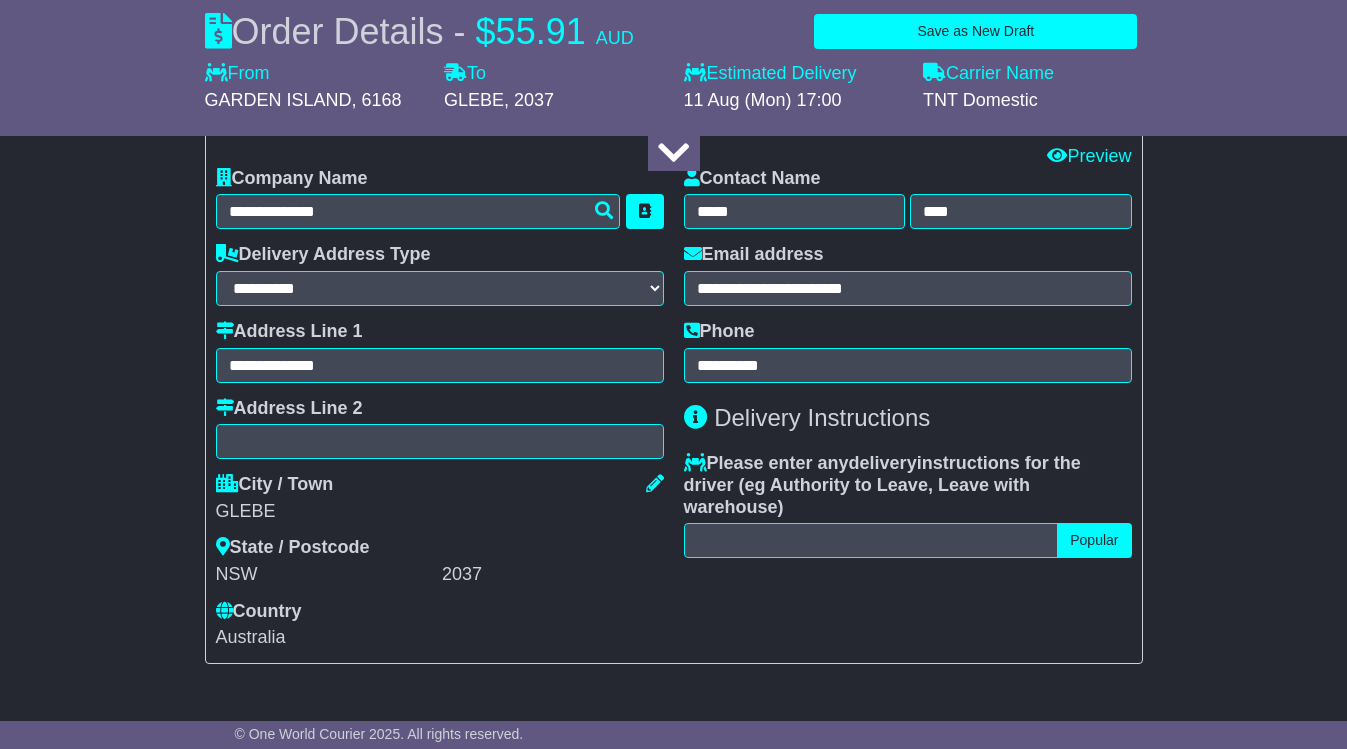 scroll, scrollTop: 1600, scrollLeft: 0, axis: vertical 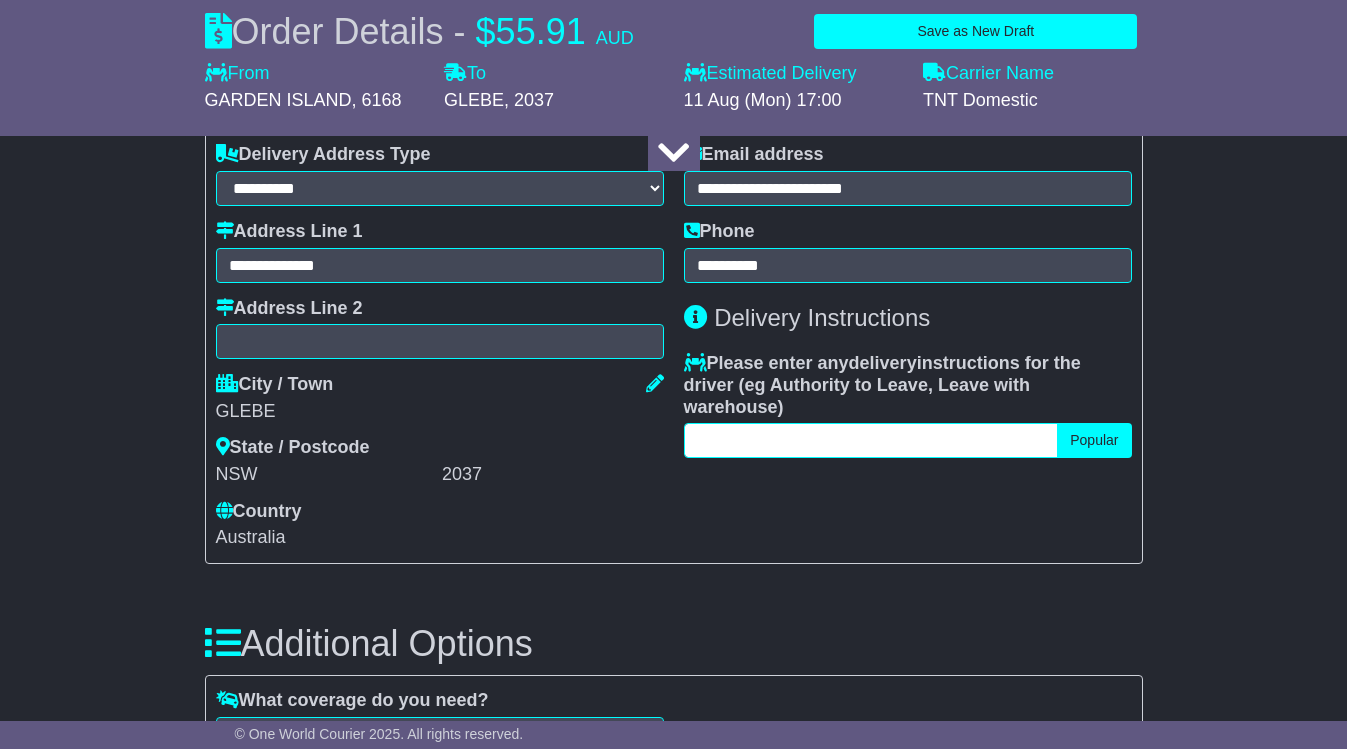 click at bounding box center (871, 440) 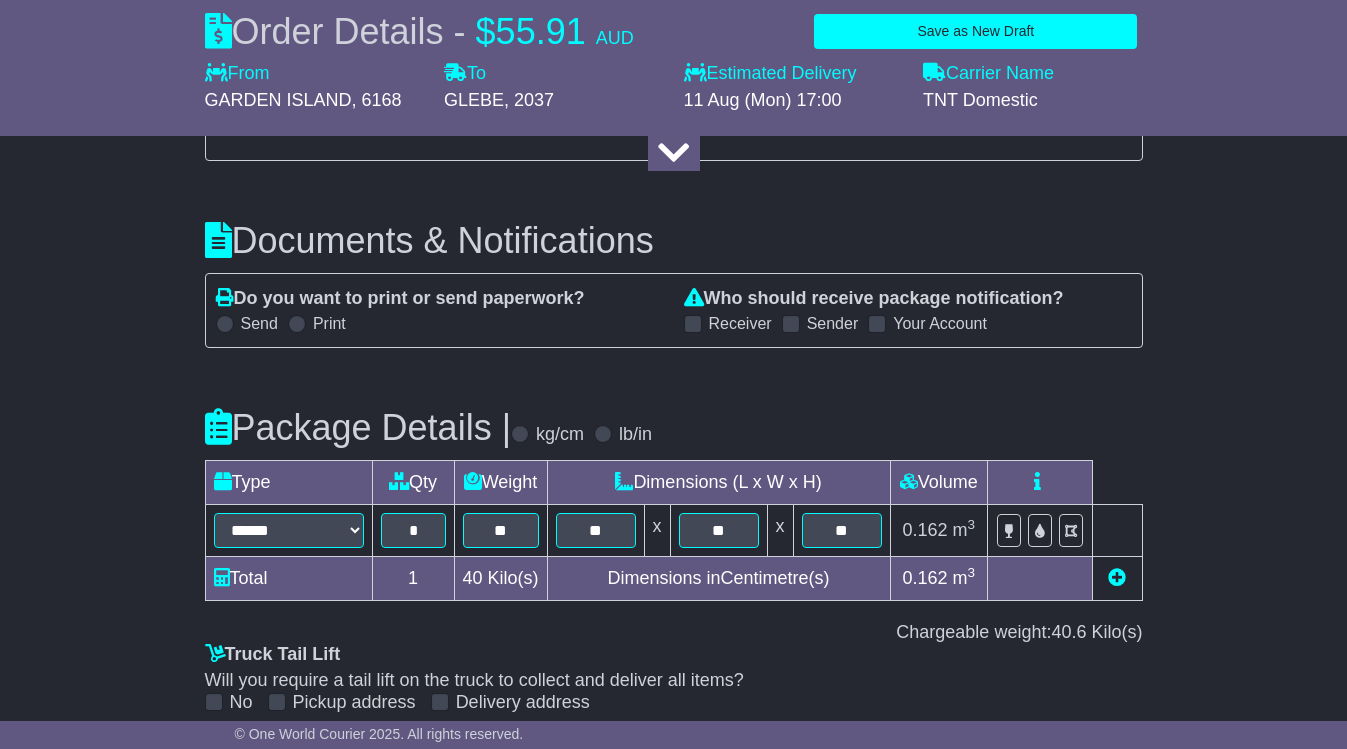 scroll, scrollTop: 2300, scrollLeft: 0, axis: vertical 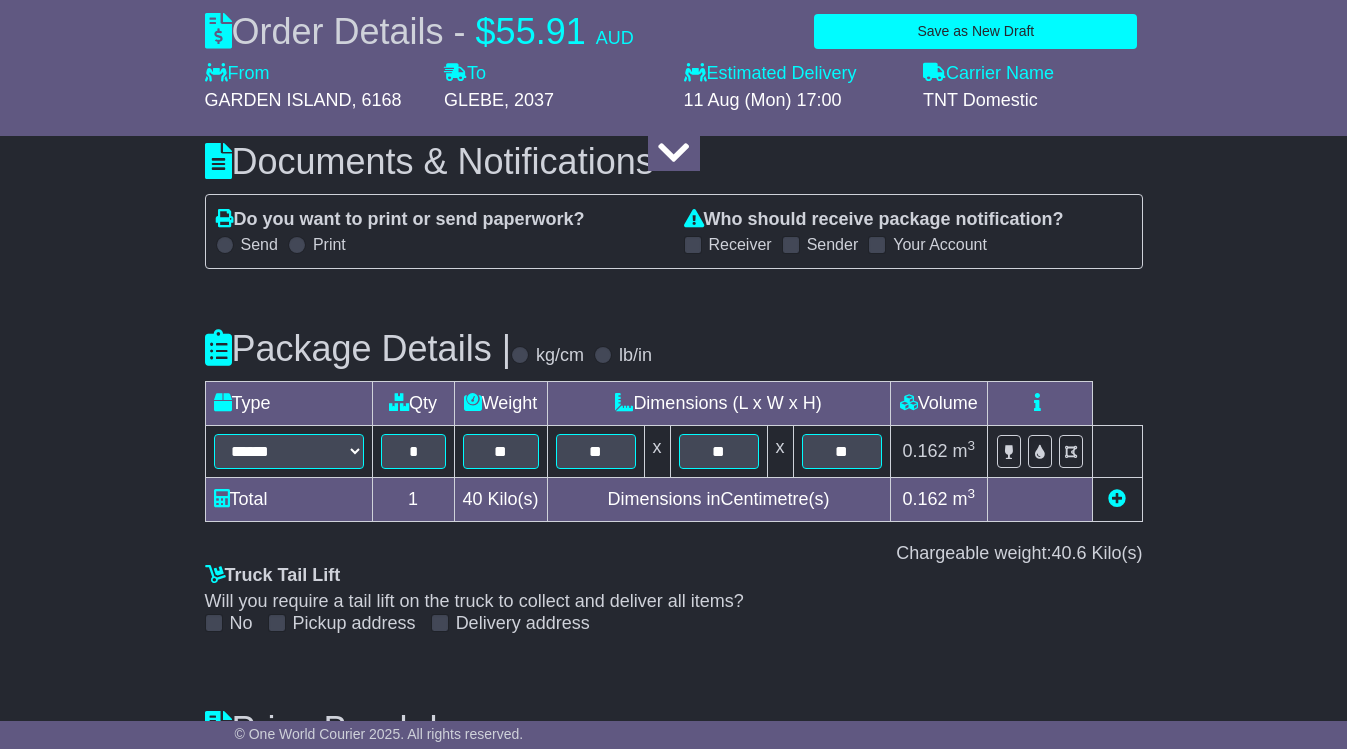 click at bounding box center (791, 245) 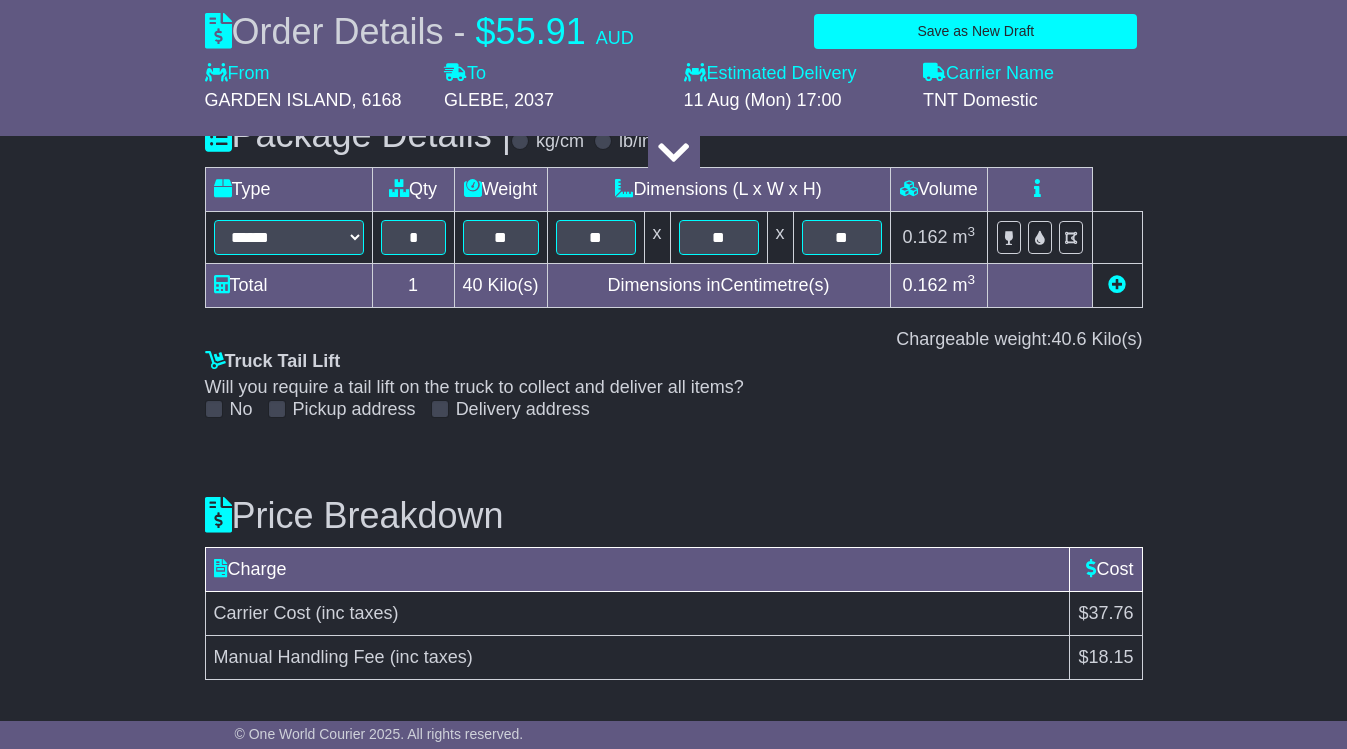 scroll, scrollTop: 2571, scrollLeft: 0, axis: vertical 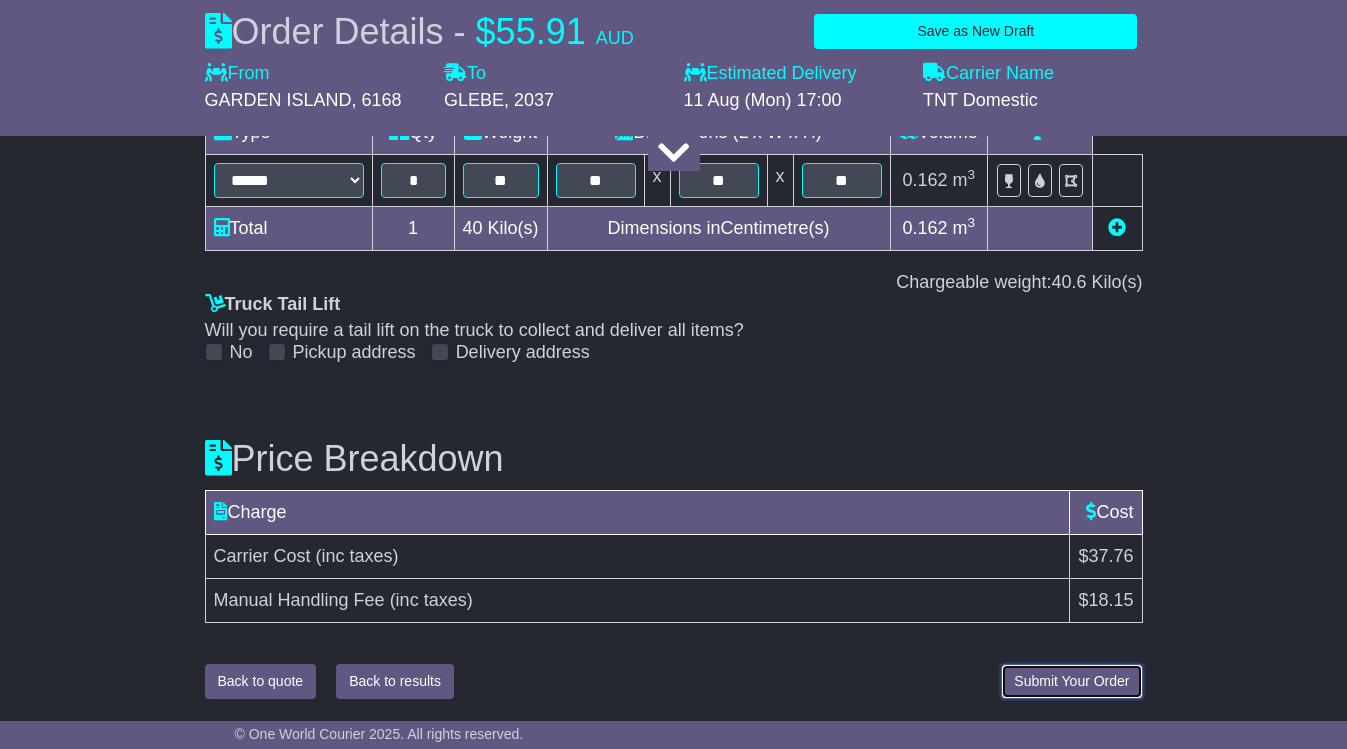 click on "Submit Your Order" at bounding box center [1071, 681] 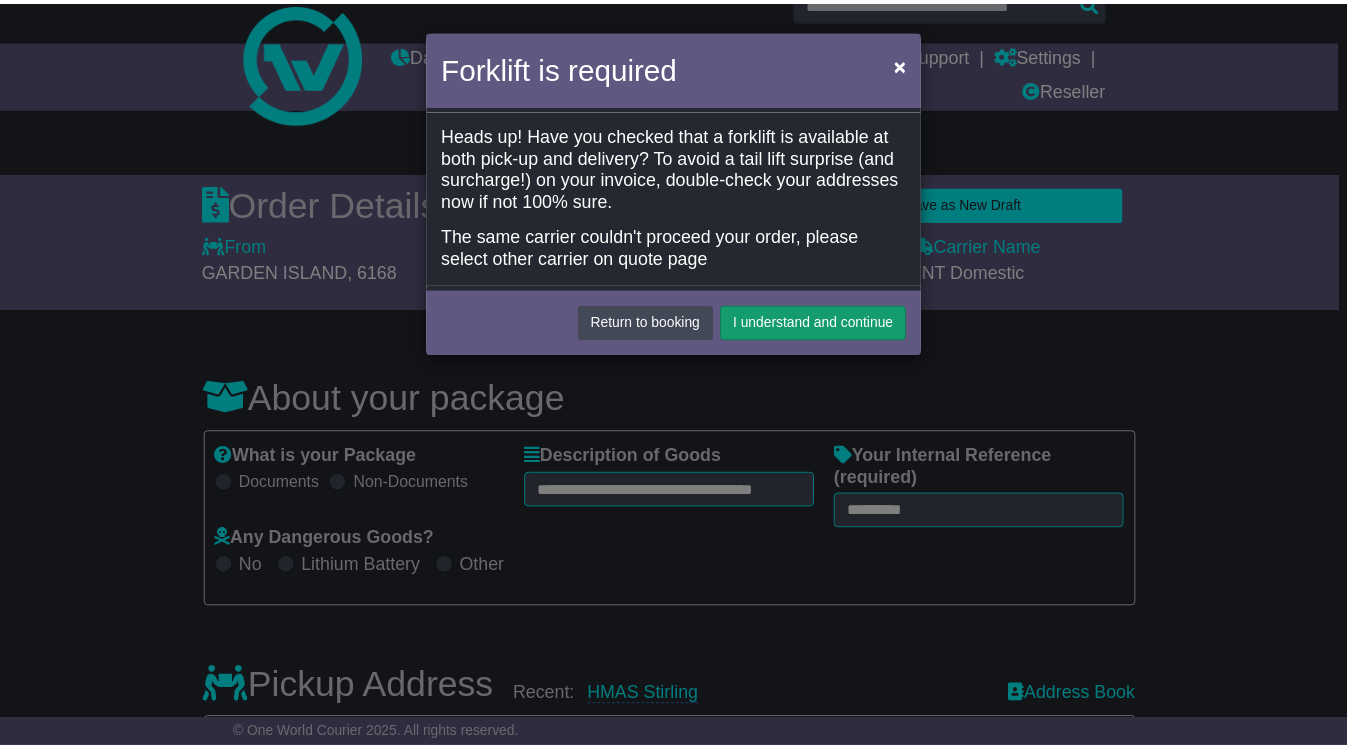 scroll, scrollTop: 0, scrollLeft: 0, axis: both 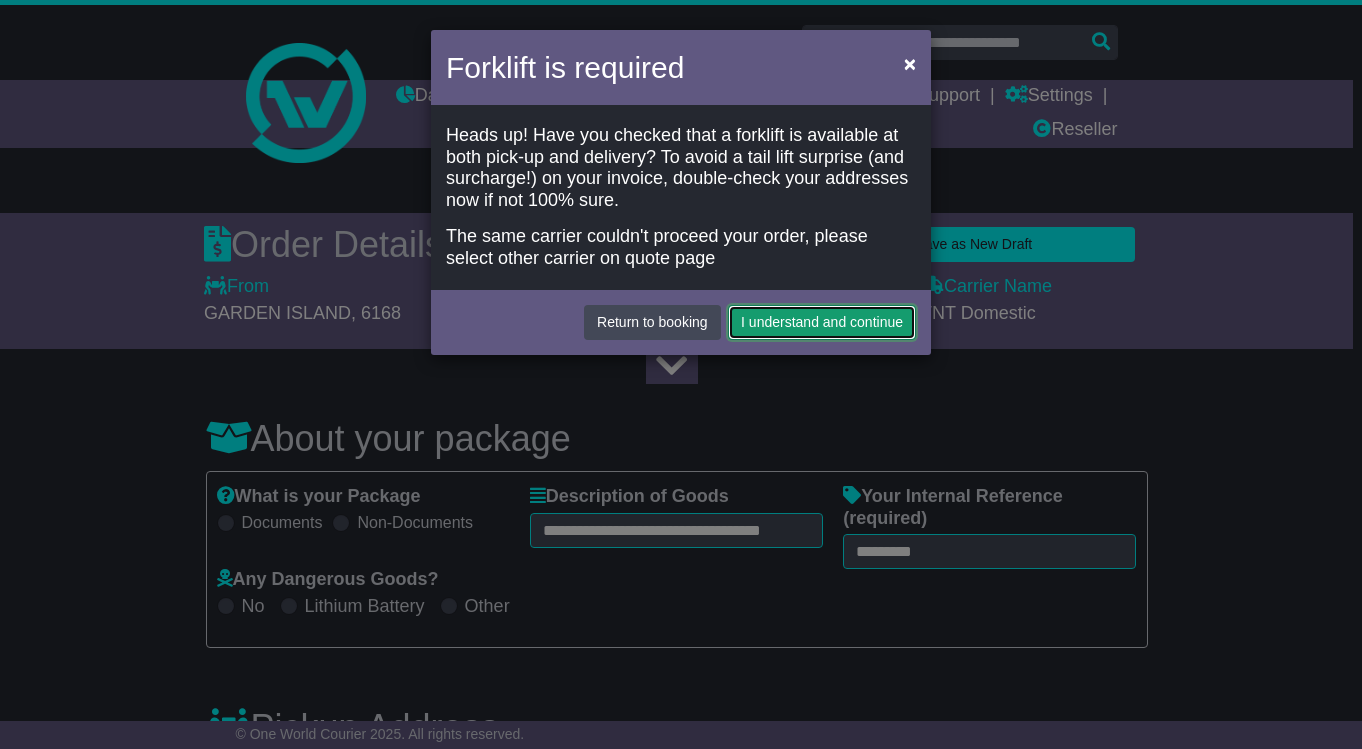 click on "I understand and continue" at bounding box center (822, 322) 